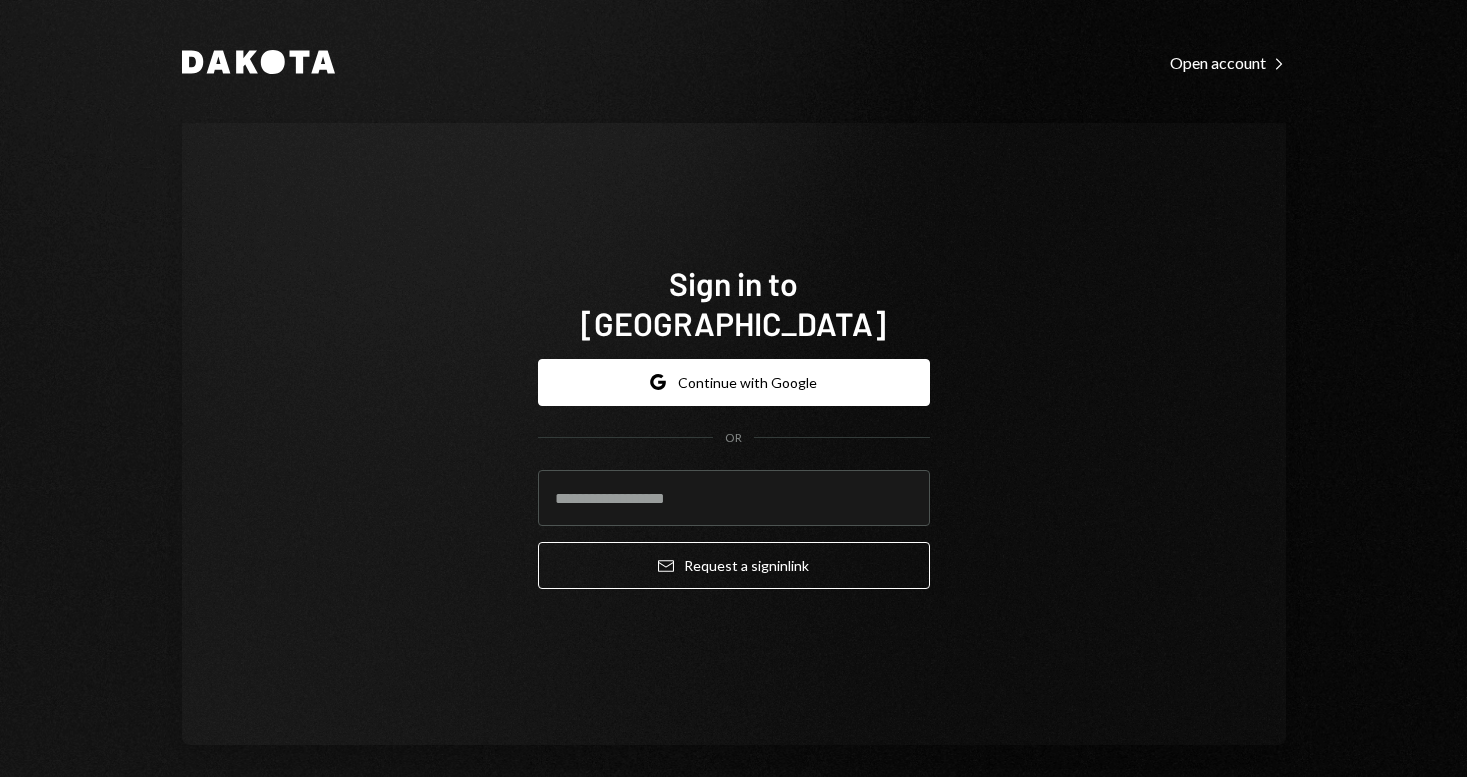 scroll, scrollTop: 0, scrollLeft: 0, axis: both 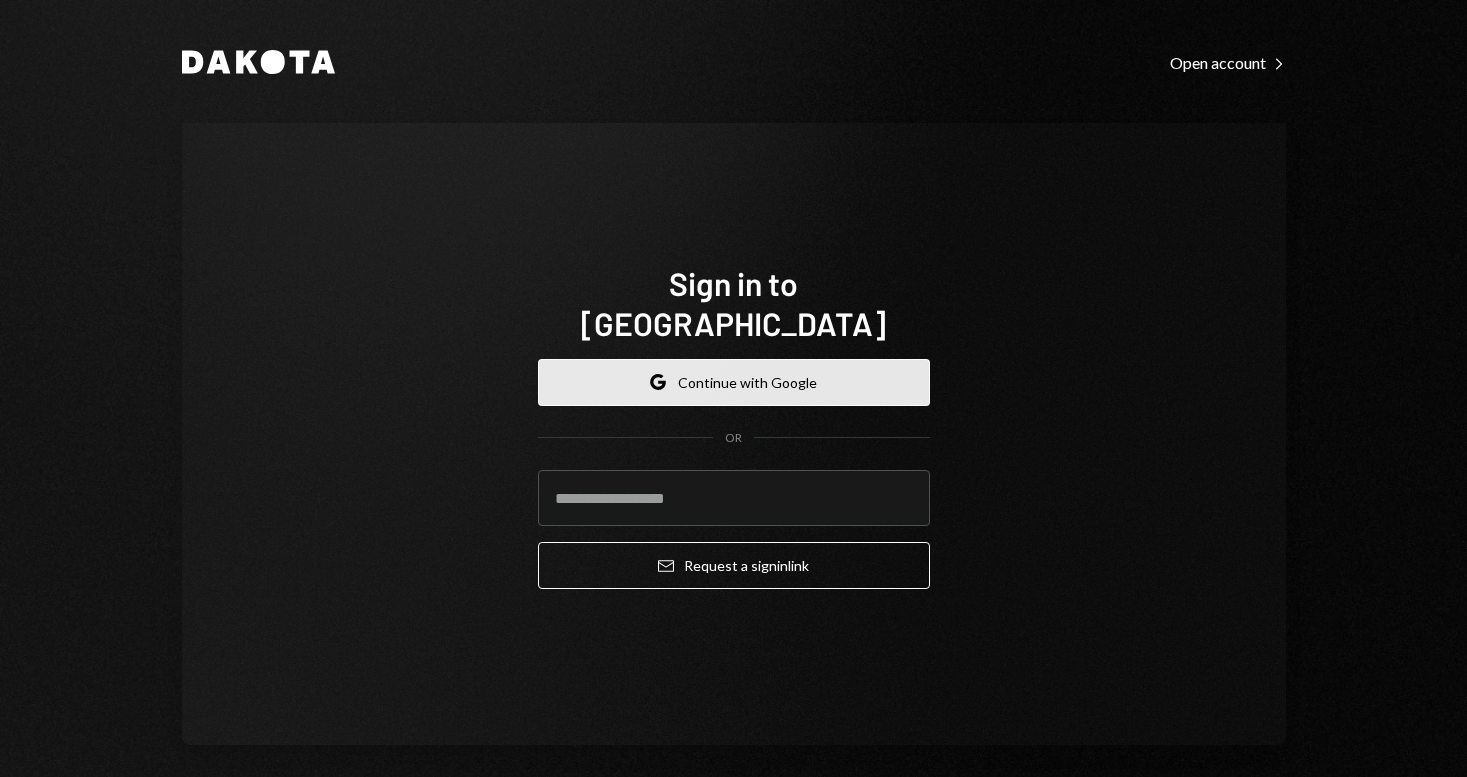 click on "Google  Continue with Google" at bounding box center [734, 382] 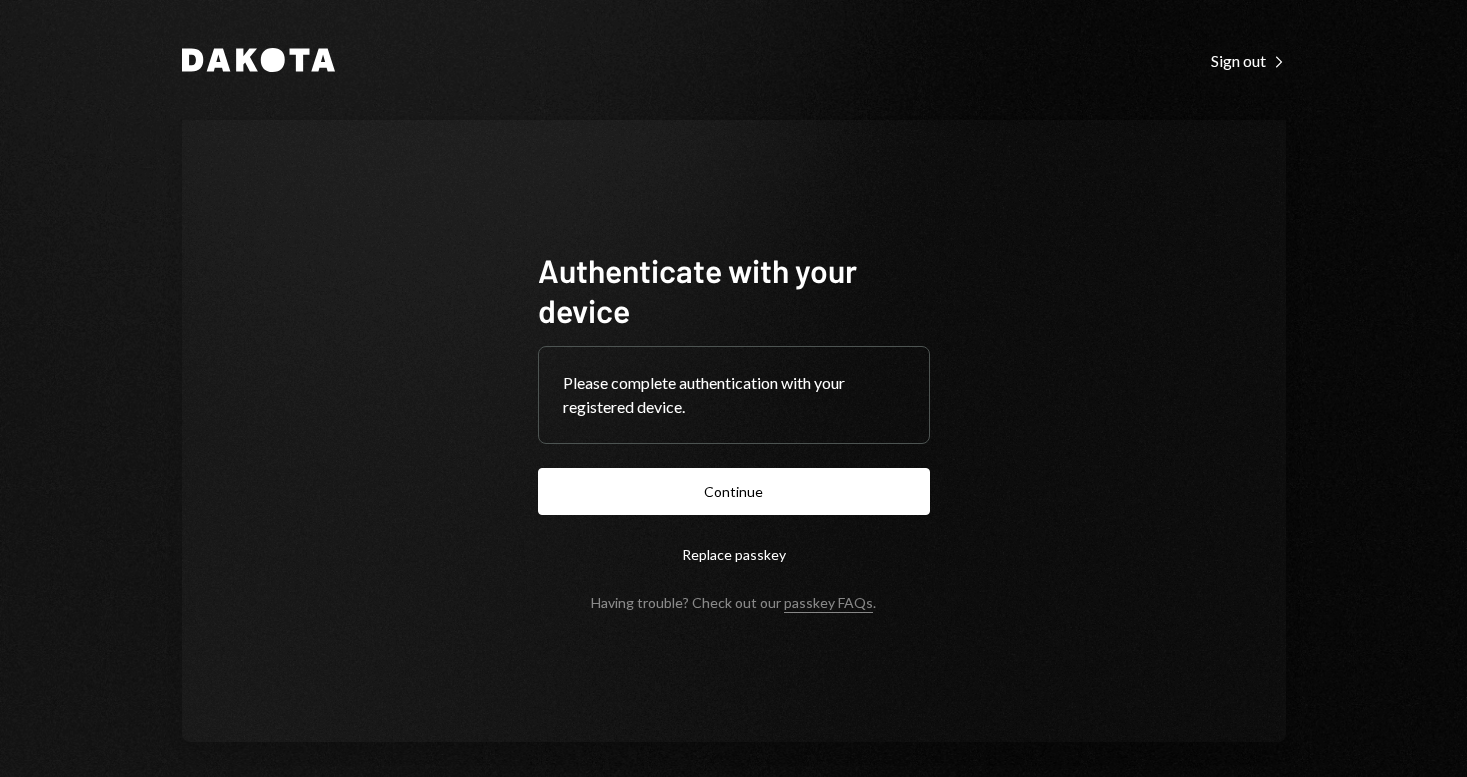 scroll, scrollTop: 0, scrollLeft: 0, axis: both 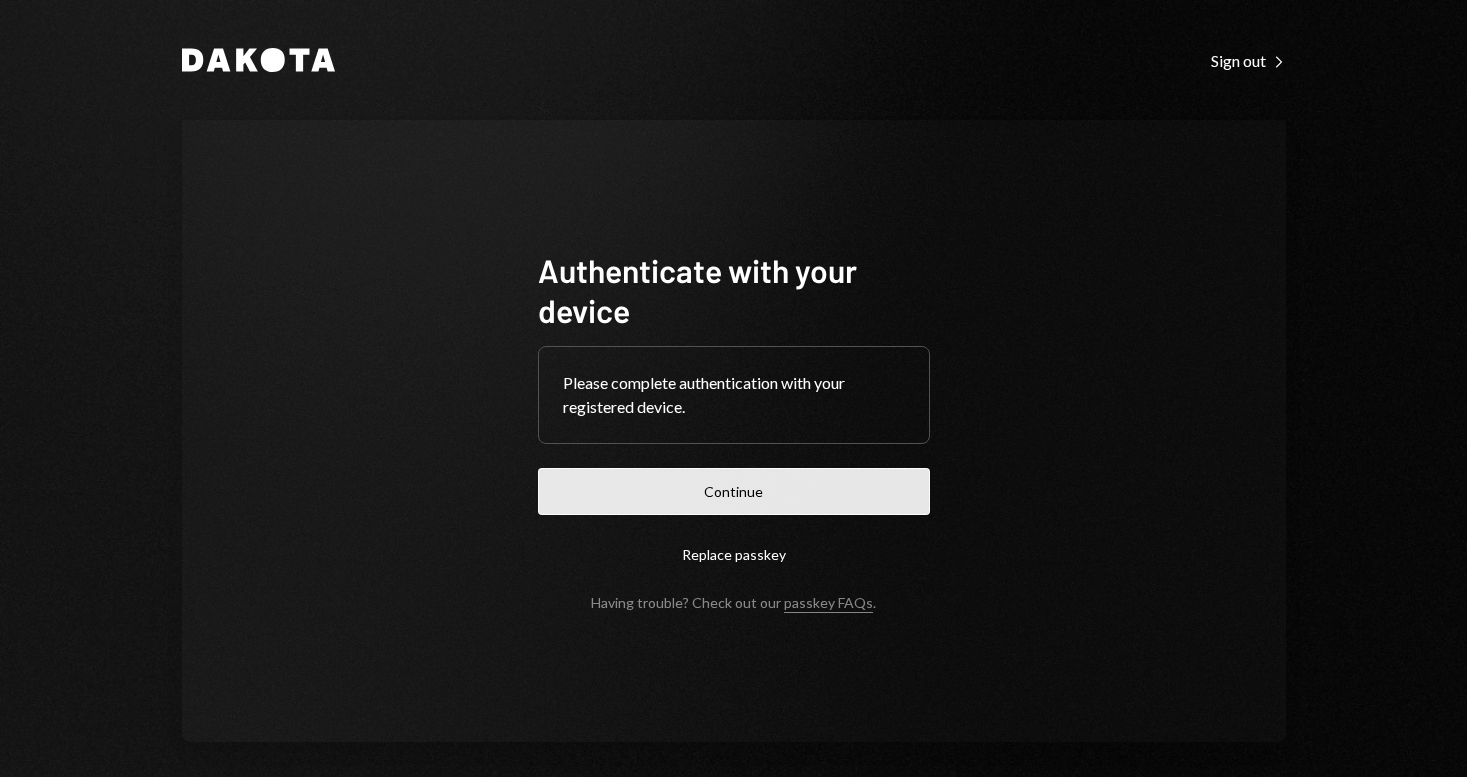 click on "Continue" at bounding box center (734, 491) 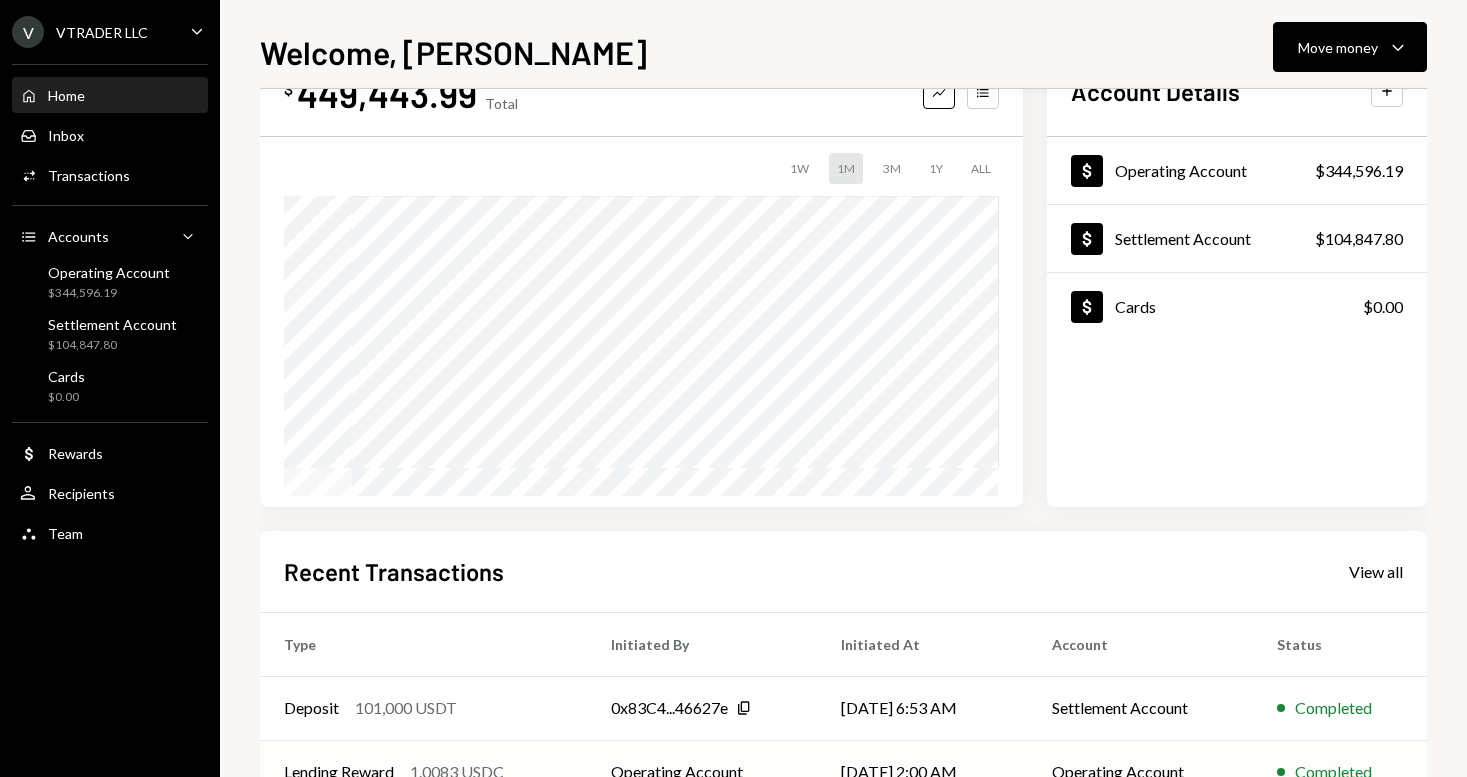 scroll, scrollTop: 0, scrollLeft: 0, axis: both 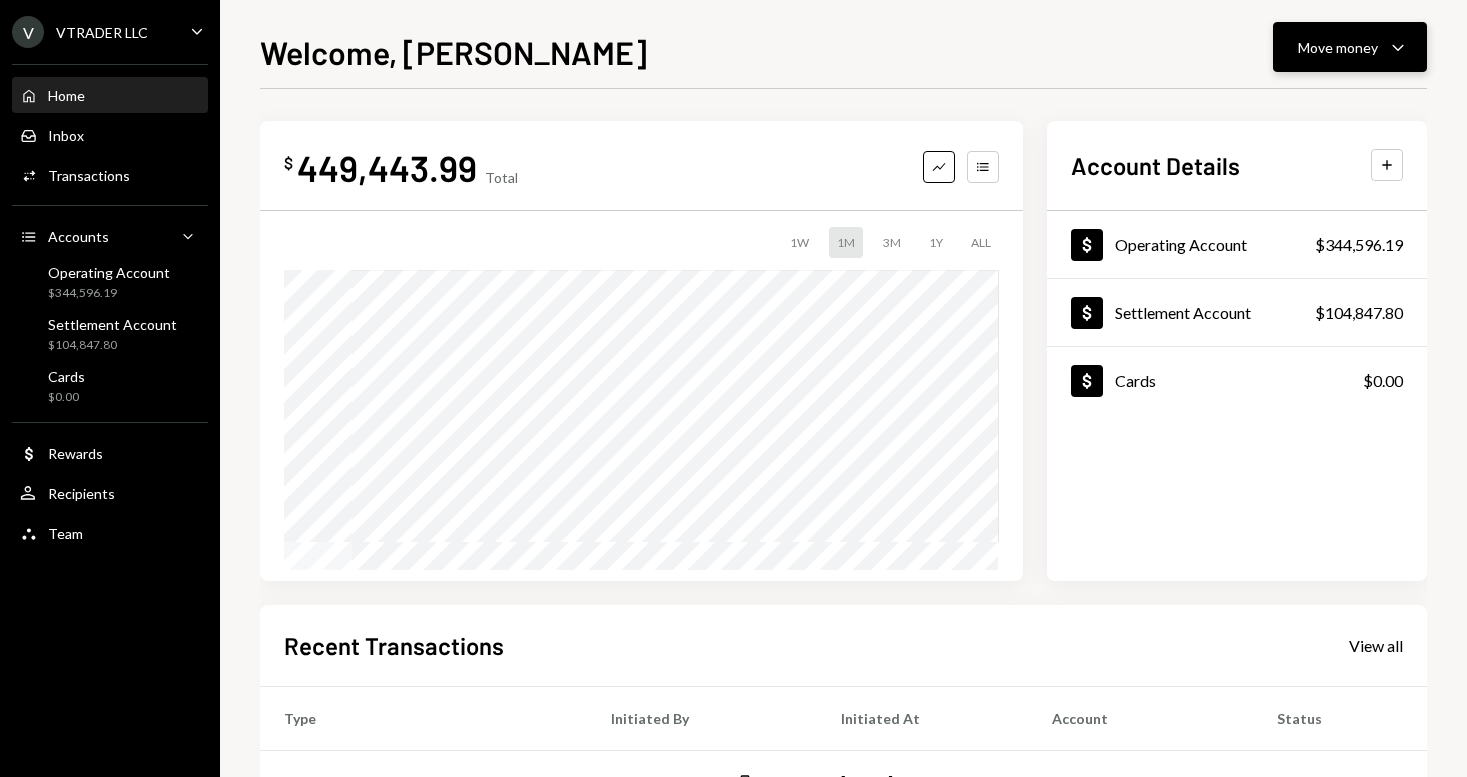click on "Move money" at bounding box center [1338, 47] 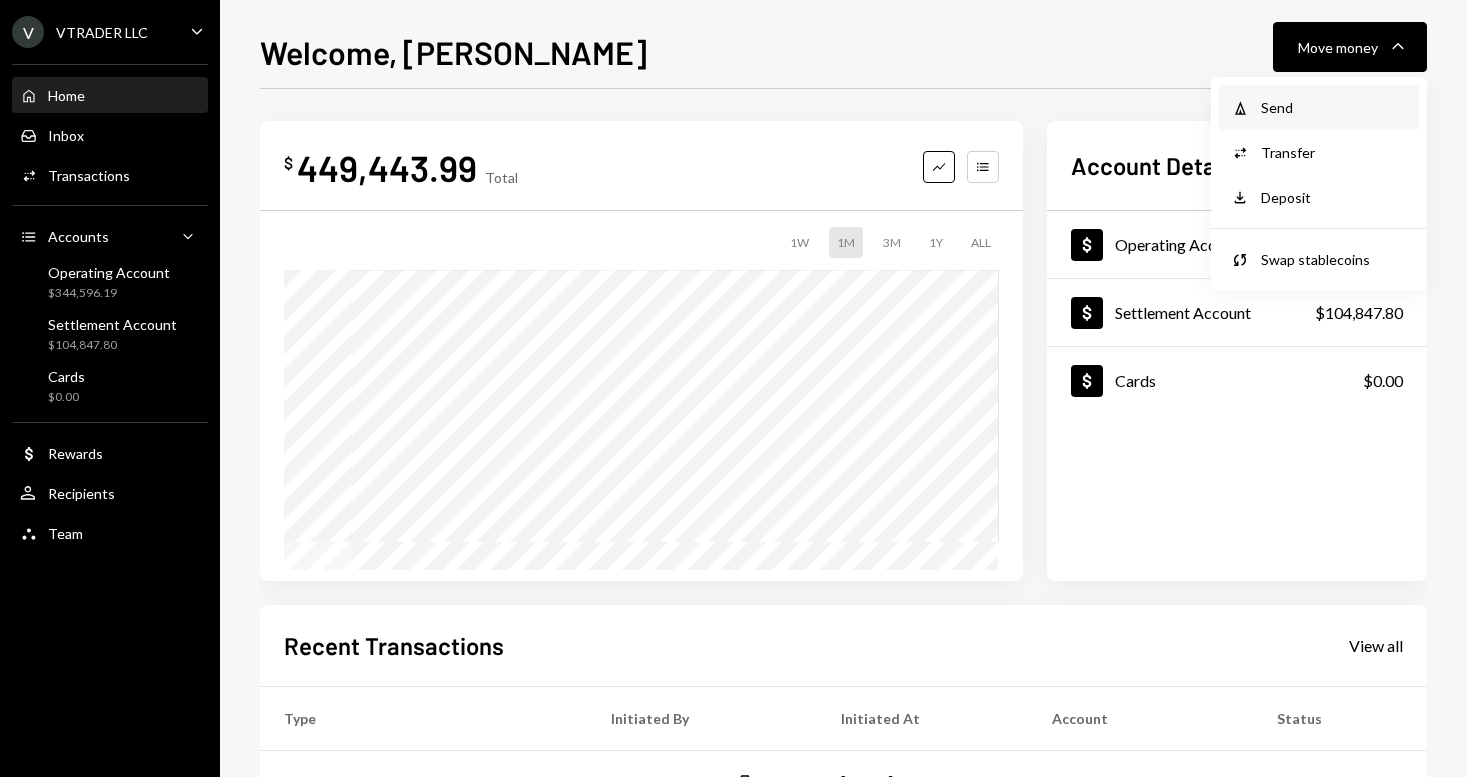 click on "Send" at bounding box center [1334, 107] 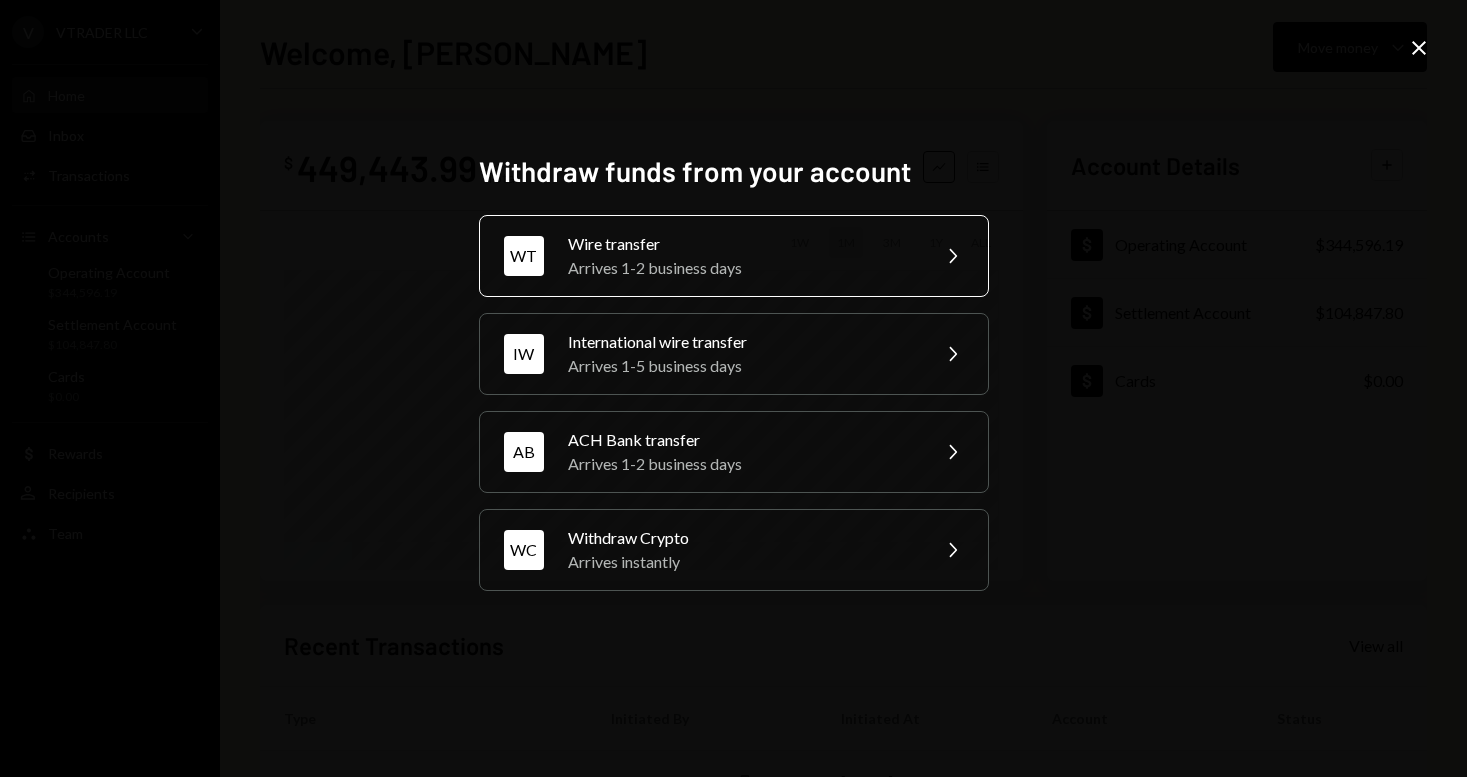 click on "Wire transfer" at bounding box center (742, 244) 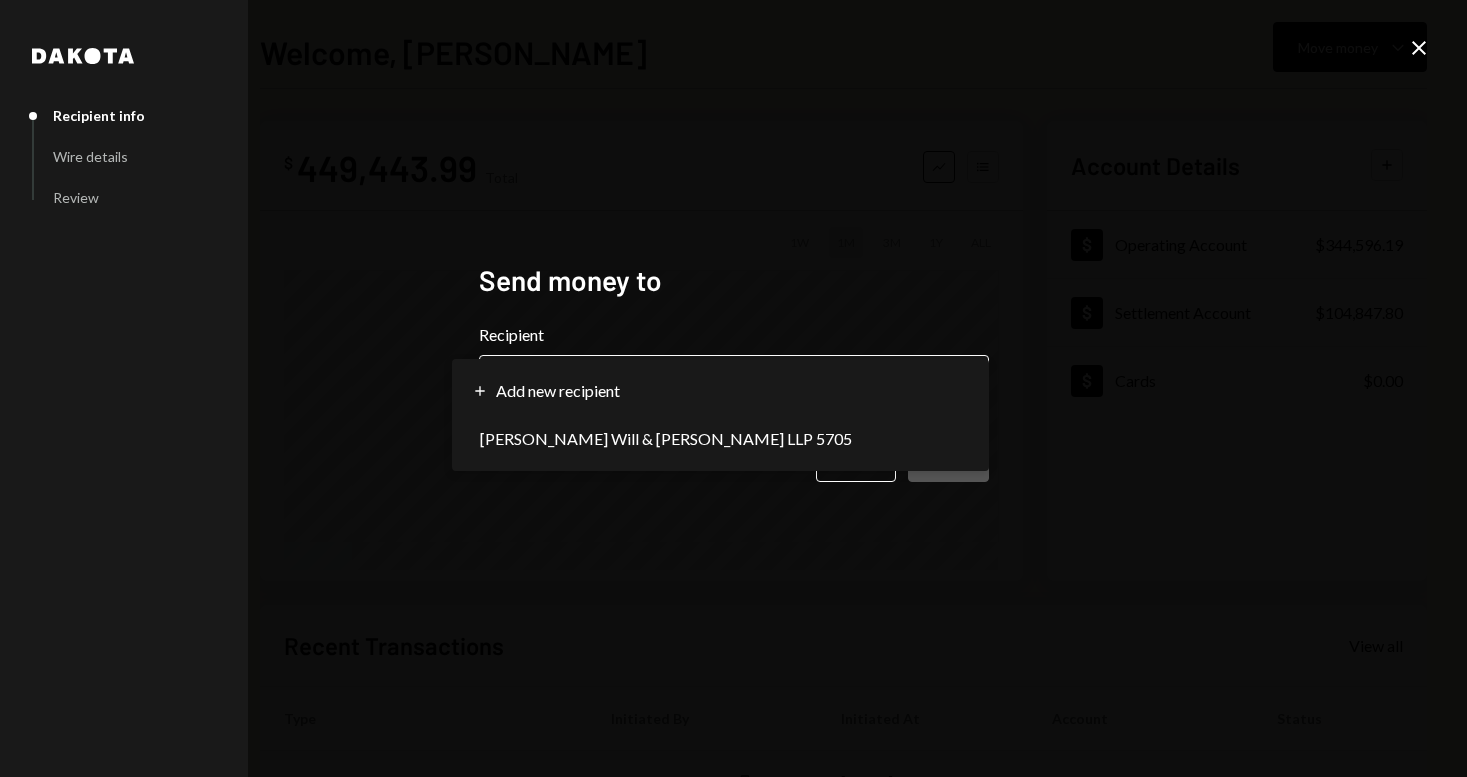click on "V VTRADER LLC Caret Down Home Home Inbox Inbox Activities Transactions Accounts Accounts Caret Down Operating Account $344,596.19 Settlement Account $104,847.80 Cards $0.00 Dollar Rewards User Recipients Team Team Welcome, [PERSON_NAME] Move money Caret Down $ 449,443.99 Total Graph Accounts 1W 1M 3M 1Y ALL Account Details Plus Dollar Operating Account $344,596.19 Dollar Settlement Account $104,847.80 Dollar Cards $0.00 Recent Transactions View all Type Initiated By Initiated At Account Status Deposit 101,000  USDT 0x83C4...46627e Copy [DATE] 6:53 AM Settlement Account Completed Lending Reward 1.0083  USDC Operating Account [DATE] 2:00 AM Operating Account Completed Lending Reward 1.0339  USDC Operating Account [DATE] 1:00 AM Operating Account Completed Lending Reward 1.0180  USDC Operating Account [DATE] 12:00 AM Operating Account Completed Lending Reward 0.9980  USDC Operating Account [DATE] 12:00 AM Operating Account Completed /dashboard Dakota Recipient info Wire details Review Send money to Recipient" at bounding box center [733, 388] 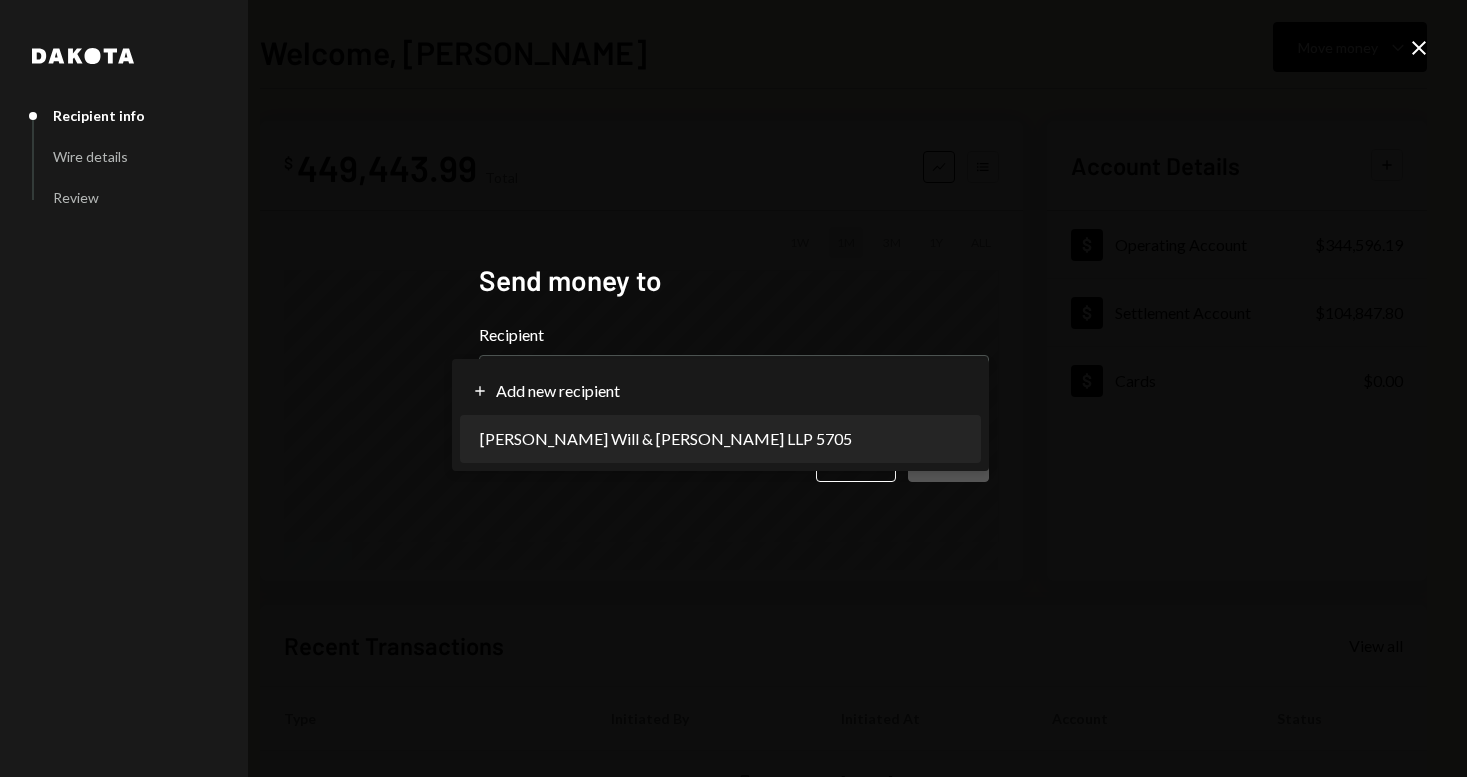 select on "**********" 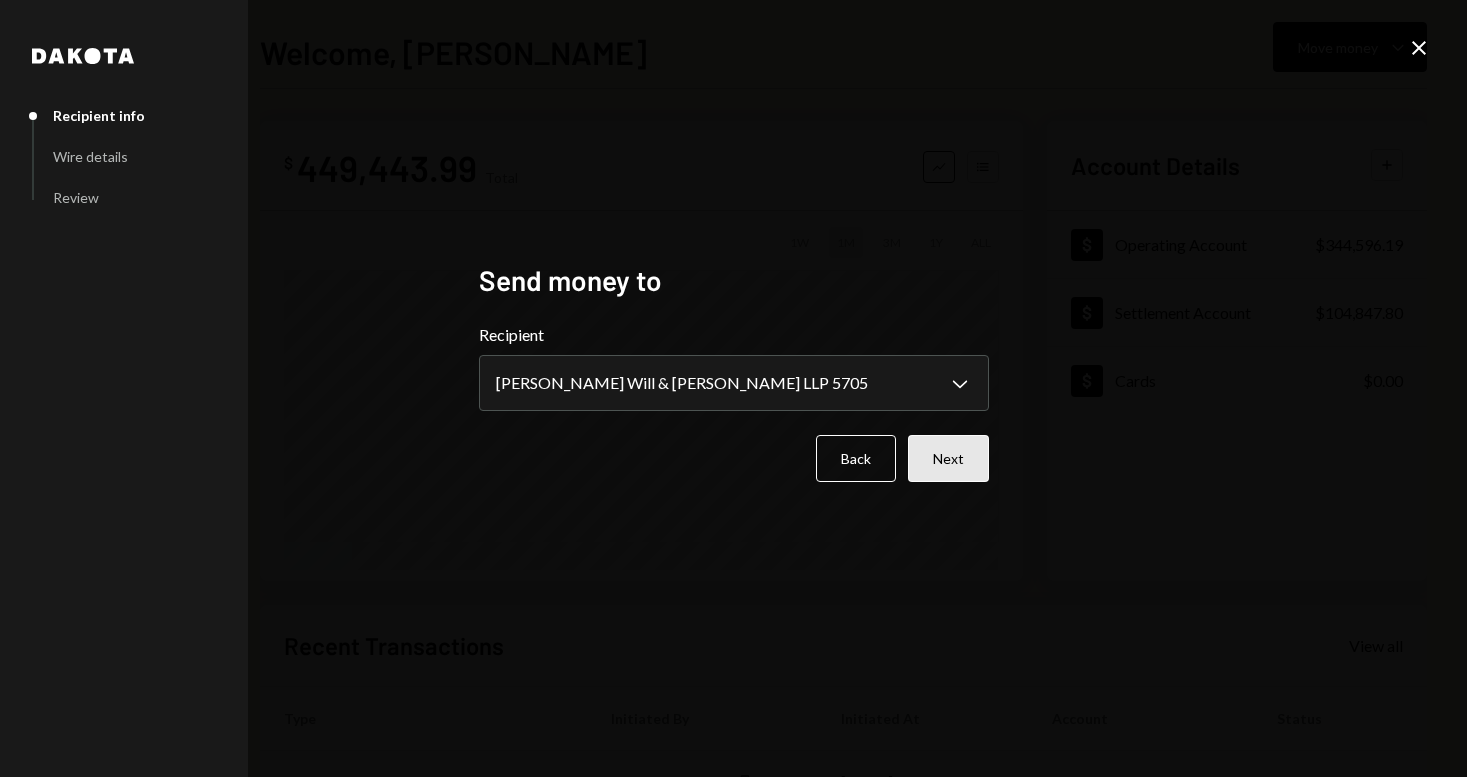 click on "Next" at bounding box center (948, 458) 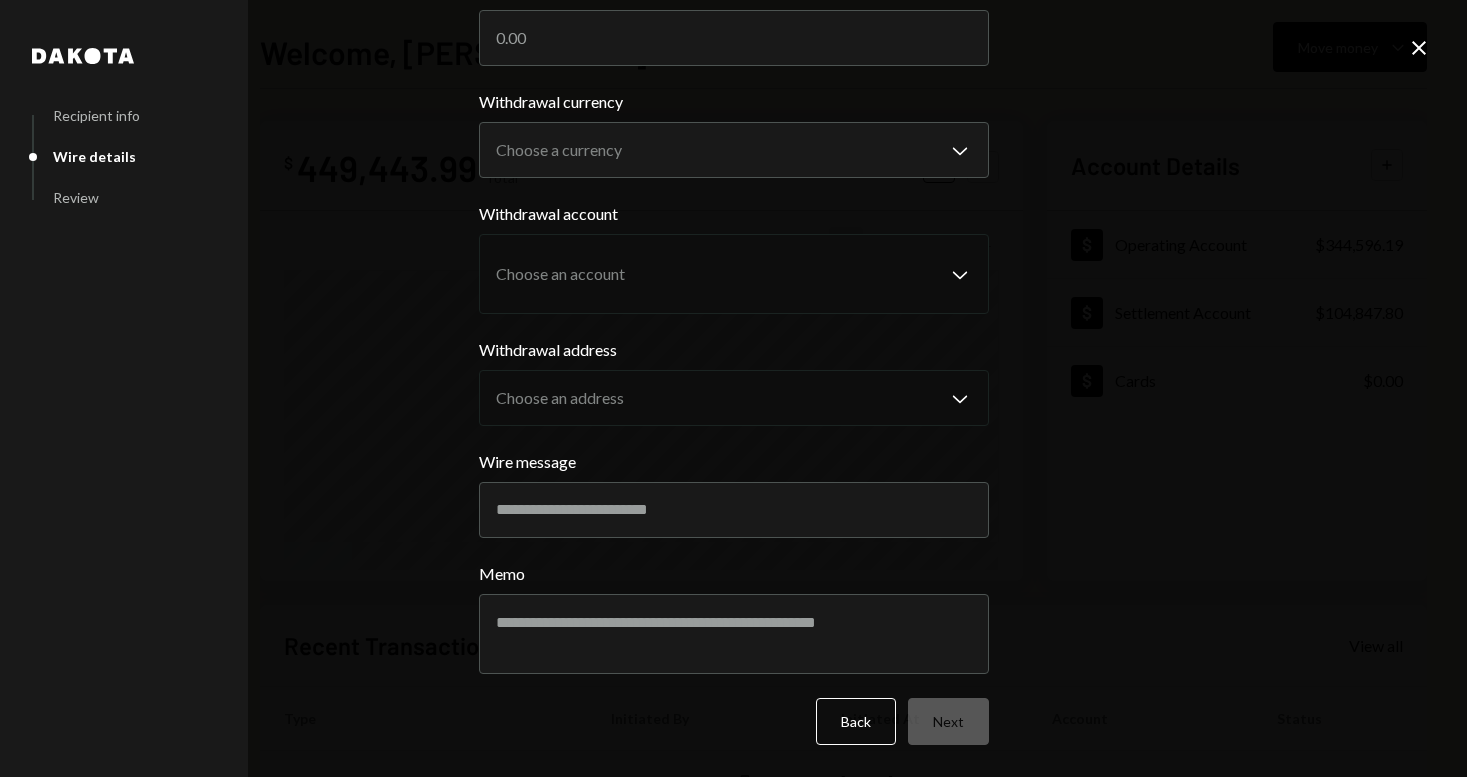scroll, scrollTop: 0, scrollLeft: 0, axis: both 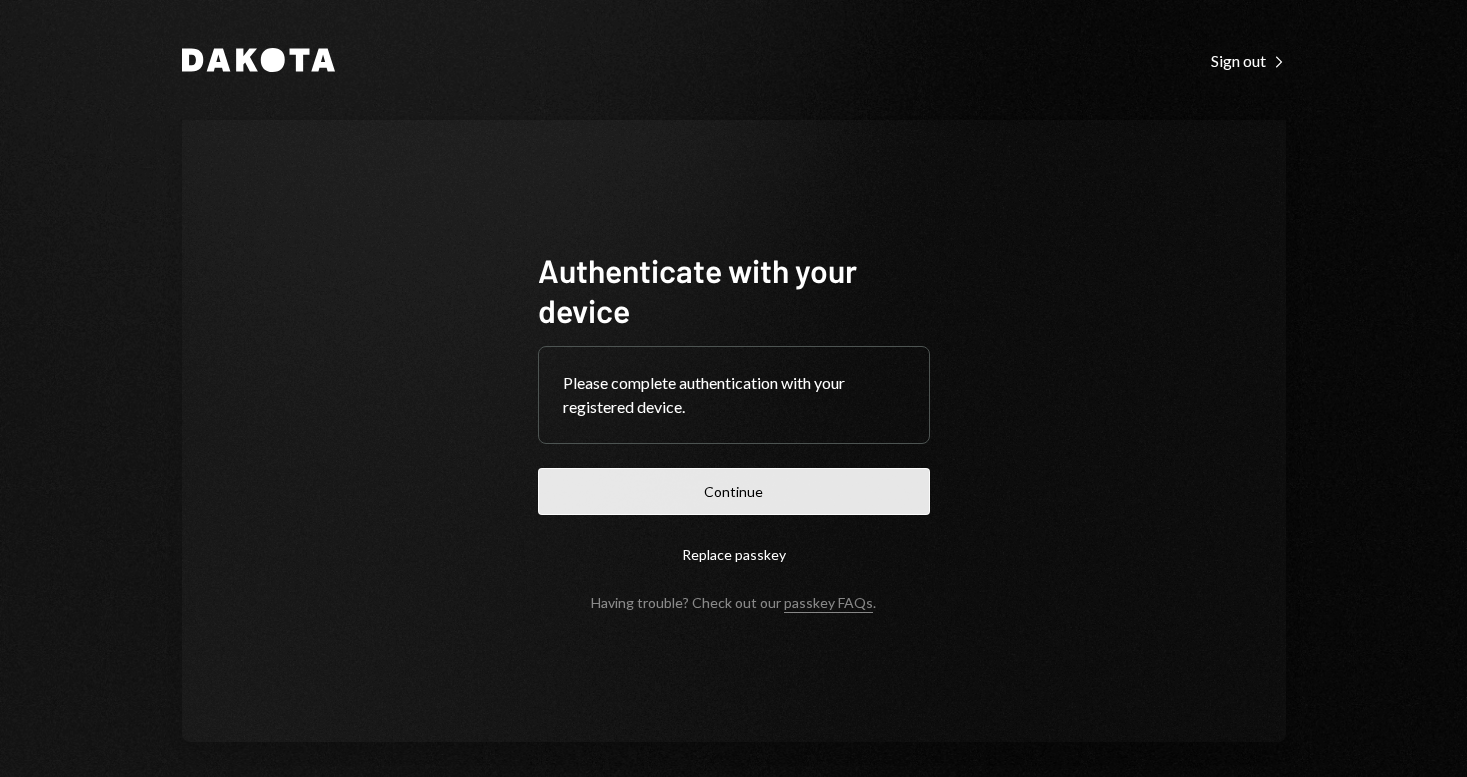 click on "Continue" at bounding box center [734, 491] 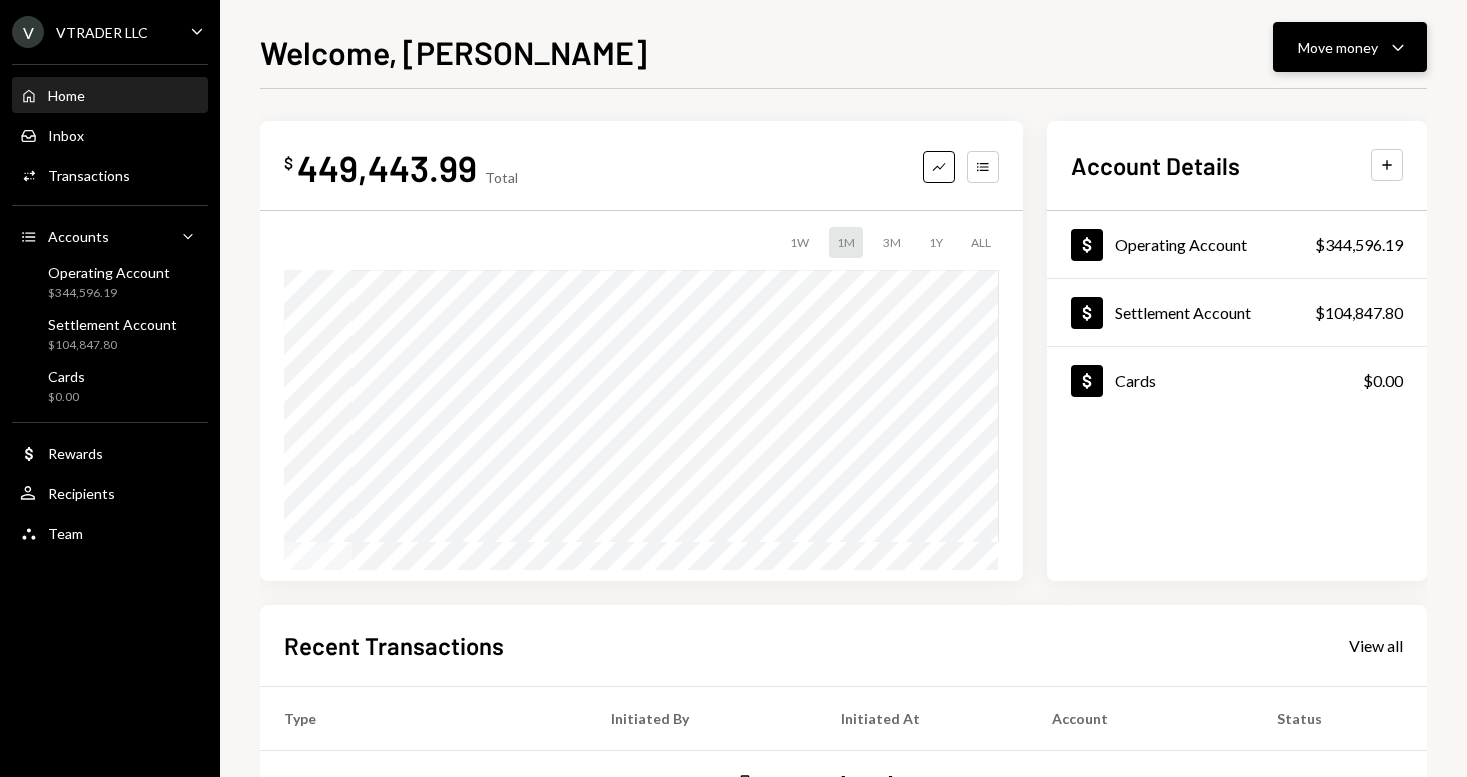 click on "Move money" at bounding box center (1338, 47) 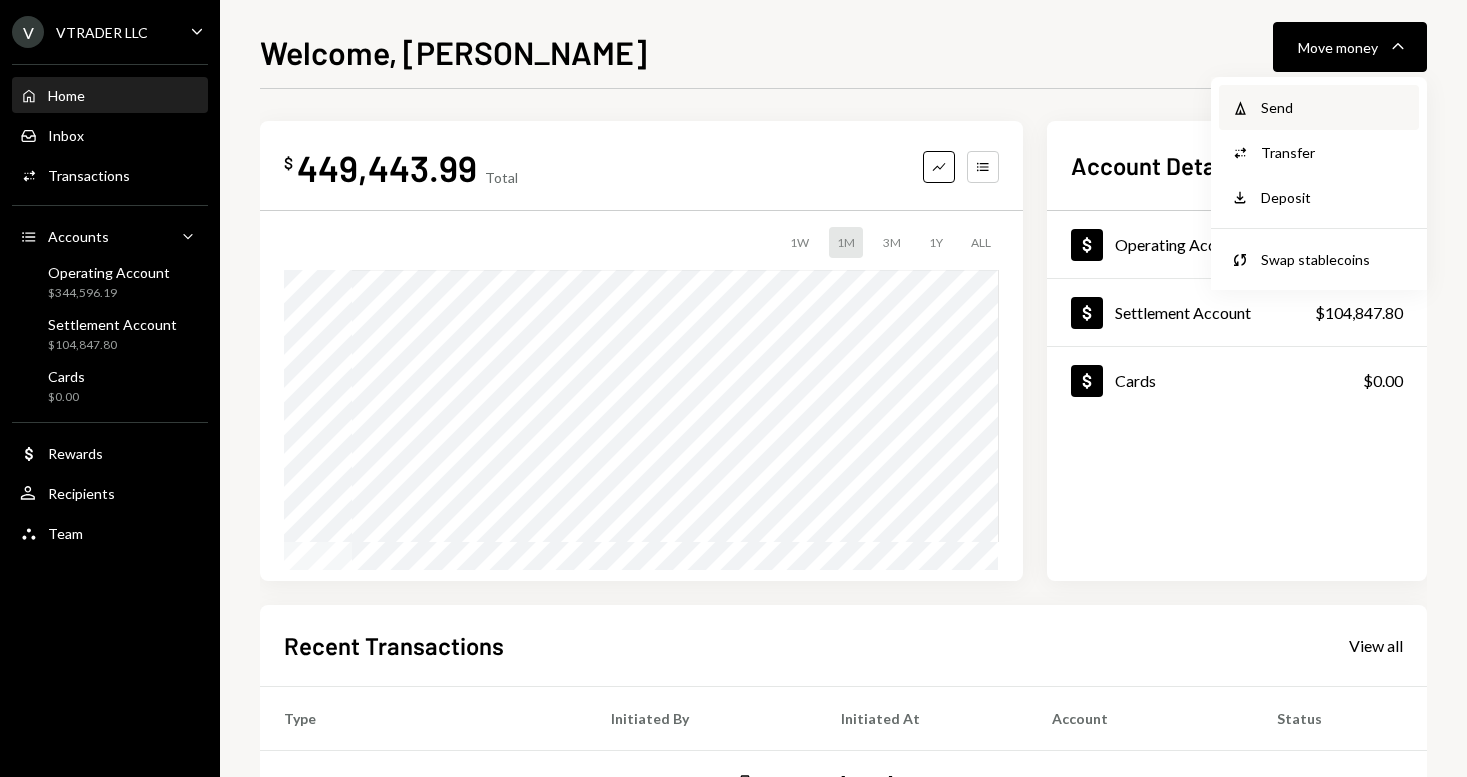click on "Send" at bounding box center (1334, 107) 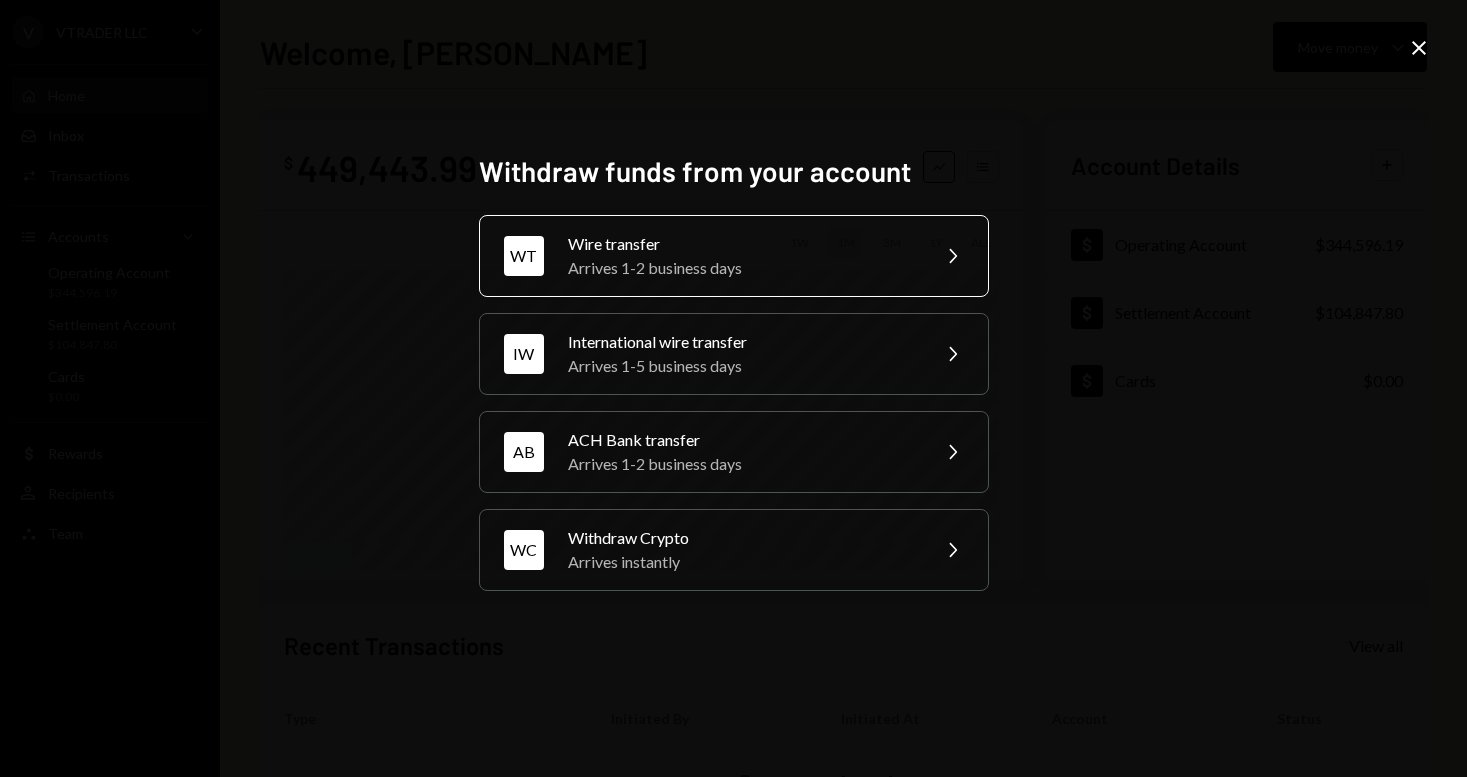 click on "Arrives 1-2 business days" at bounding box center [742, 268] 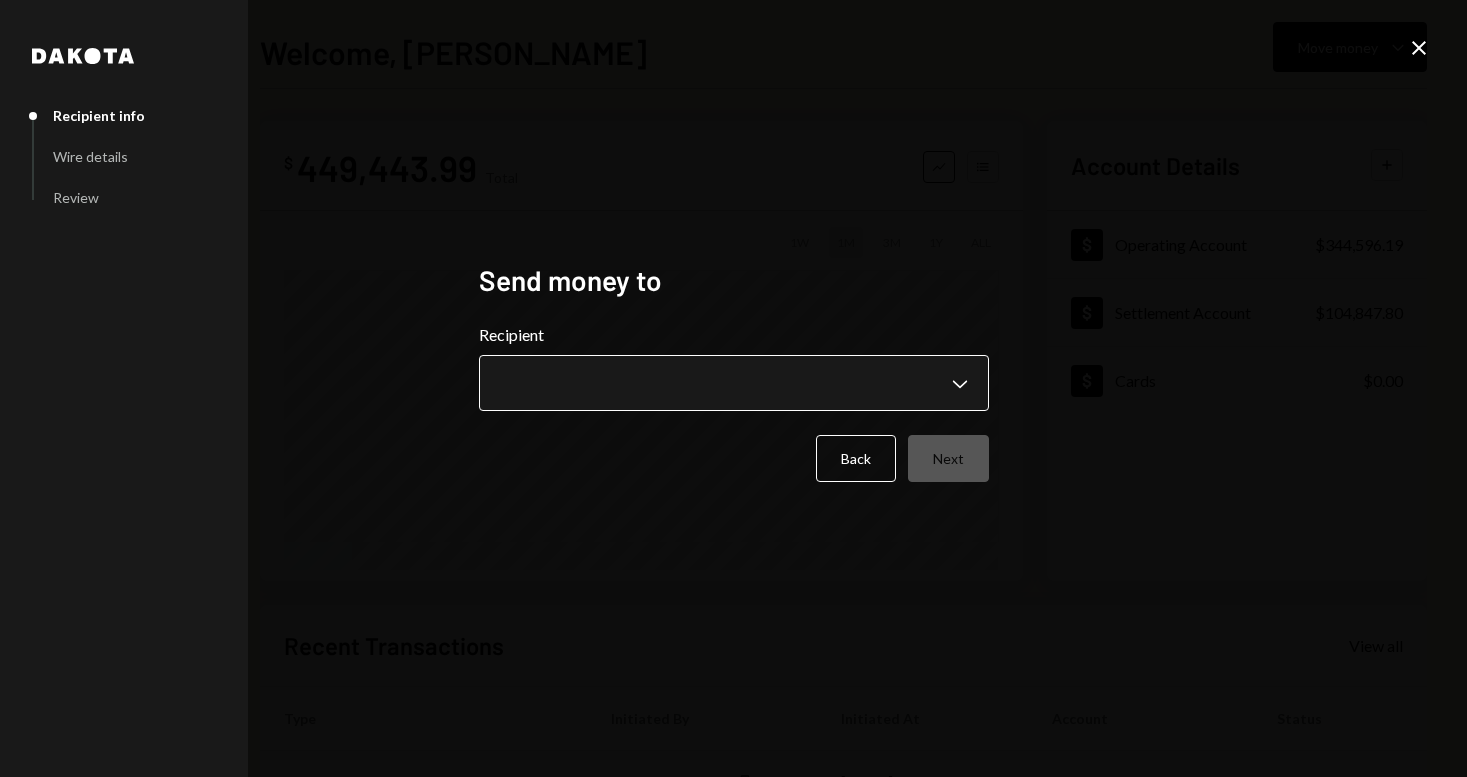 click on "V VTRADER LLC Caret Down Home Home Inbox Inbox Activities Transactions Accounts Accounts Caret Down Operating Account $344,596.19 Settlement Account $104,847.80 Cards $0.00 Dollar Rewards User Recipients Team Team Welcome, [PERSON_NAME] Move money Caret Down $ 449,443.99 Total Graph Accounts 1W 1M 3M 1Y ALL Account Details Plus Dollar Operating Account $344,596.19 Dollar Settlement Account $104,847.80 Dollar Cards $0.00 Recent Transactions View all Type Initiated By Initiated At Account Status Deposit 101,000  USDT 0x83C4...46627e Copy [DATE] 6:53 AM Settlement Account Completed Lending Reward 1.0083  USDC Operating Account [DATE] 2:00 AM Operating Account Completed Lending Reward 1.0339  USDC Operating Account [DATE] 1:00 AM Operating Account Completed Lending Reward 1.0180  USDC Operating Account [DATE] 12:00 AM Operating Account Completed Lending Reward 0.9980  USDC Operating Account [DATE] 12:00 AM Operating Account Completed /dashboard Dakota Recipient info Wire details Review Send money to Recipient" at bounding box center [733, 388] 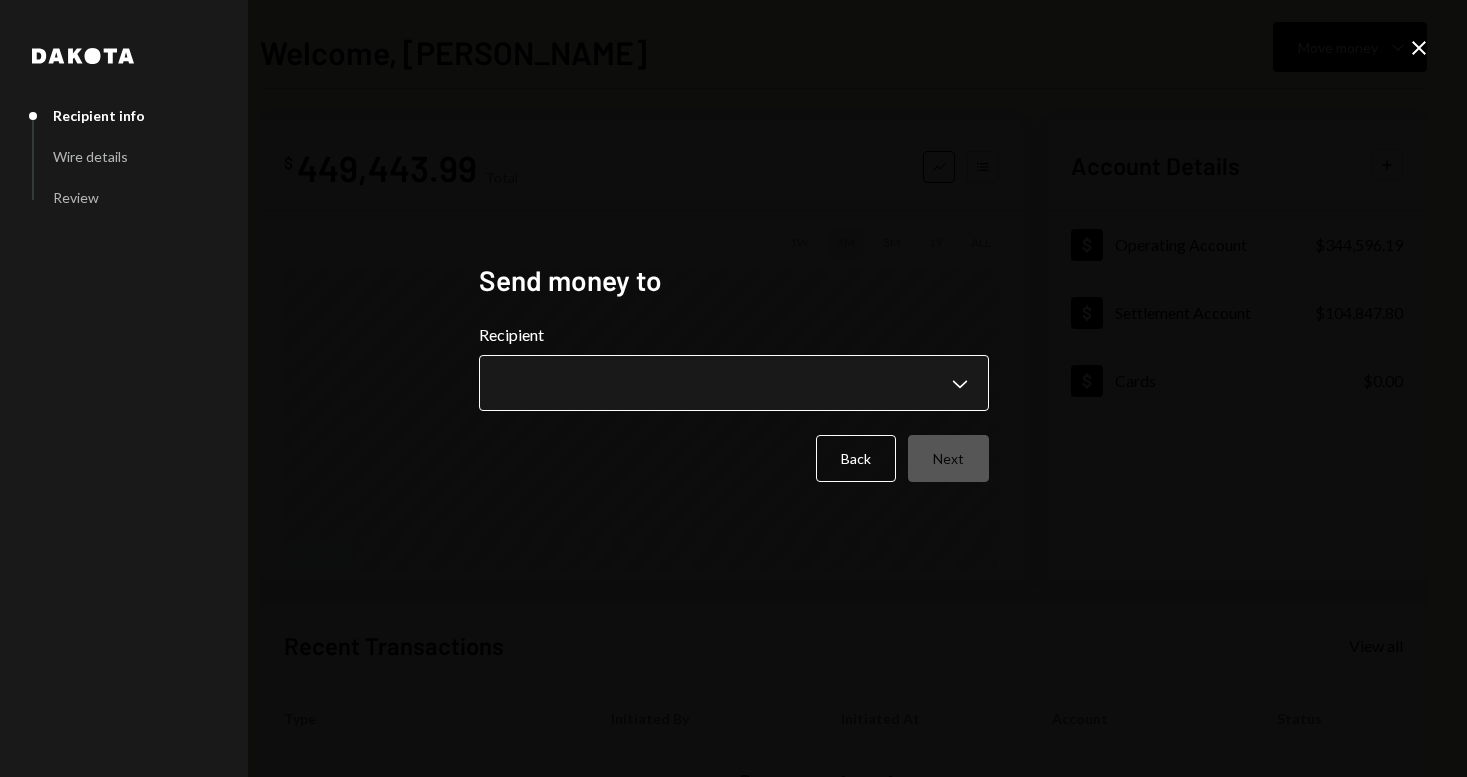 click on "V VTRADER LLC Caret Down Home Home Inbox Inbox Activities Transactions Accounts Accounts Caret Down Operating Account $344,596.19 Settlement Account $104,847.80 Cards $0.00 Dollar Rewards User Recipients Team Team Welcome, [PERSON_NAME] Move money Caret Down $ 449,443.99 Total Graph Accounts 1W 1M 3M 1Y ALL Account Details Plus Dollar Operating Account $344,596.19 Dollar Settlement Account $104,847.80 Dollar Cards $0.00 Recent Transactions View all Type Initiated By Initiated At Account Status Deposit 101,000  USDT 0x83C4...46627e Copy [DATE] 6:53 AM Settlement Account Completed Lending Reward 1.0083  USDC Operating Account [DATE] 2:00 AM Operating Account Completed Lending Reward 1.0339  USDC Operating Account [DATE] 1:00 AM Operating Account Completed Lending Reward 1.0180  USDC Operating Account [DATE] 12:00 AM Operating Account Completed Lending Reward 0.9980  USDC Operating Account [DATE] 12:00 AM Operating Account Completed /dashboard Dakota Recipient info Wire details Review Send money to Recipient" at bounding box center [733, 388] 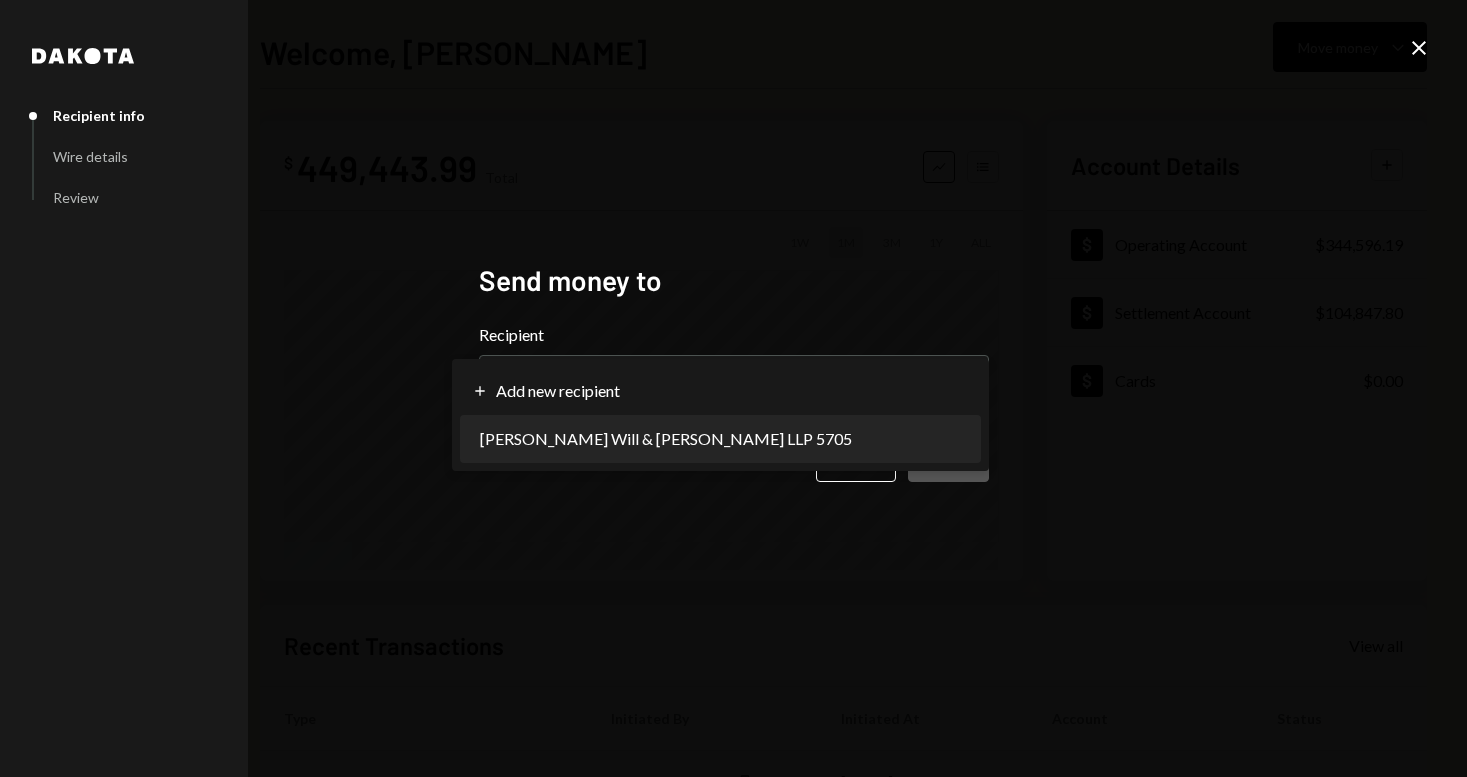 select on "**********" 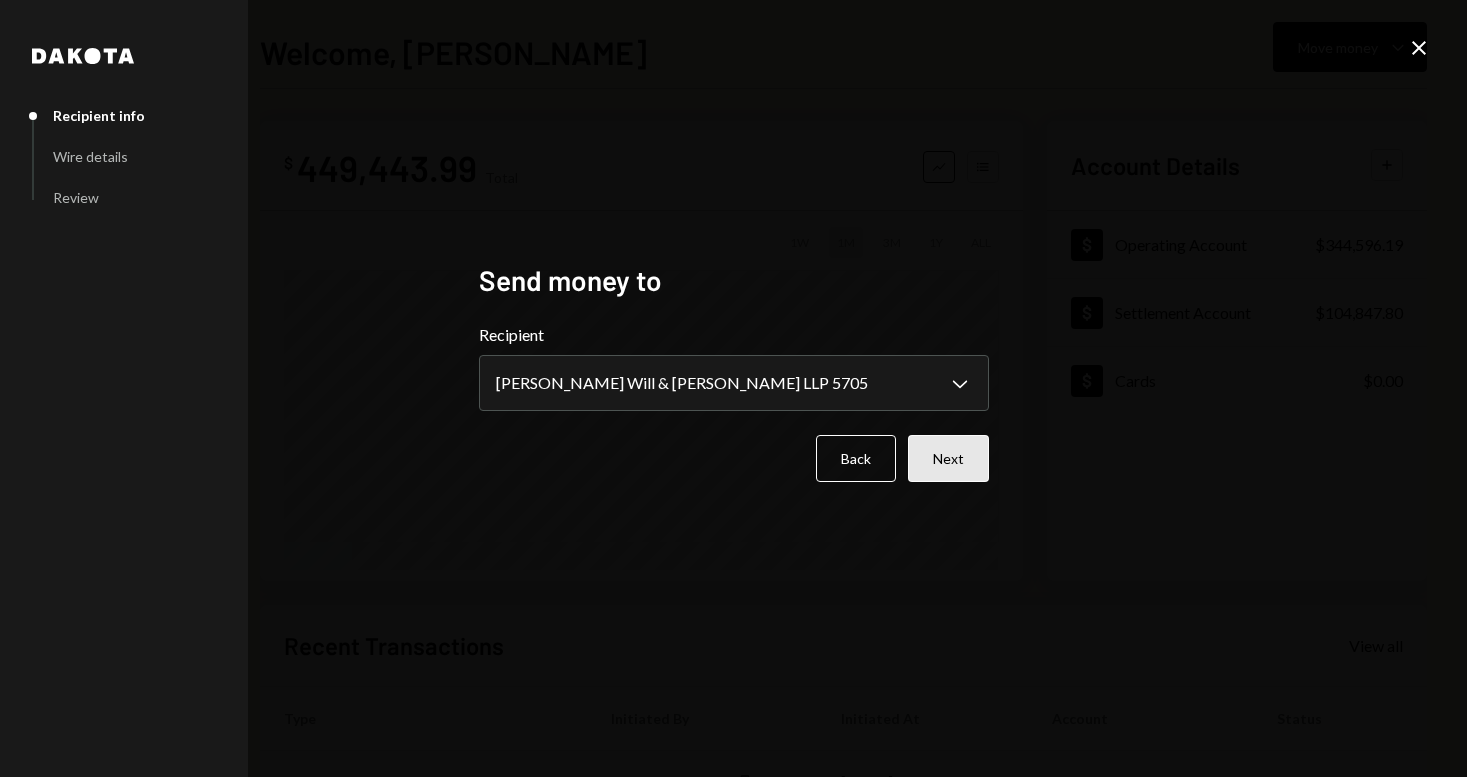 click on "Next" at bounding box center (948, 458) 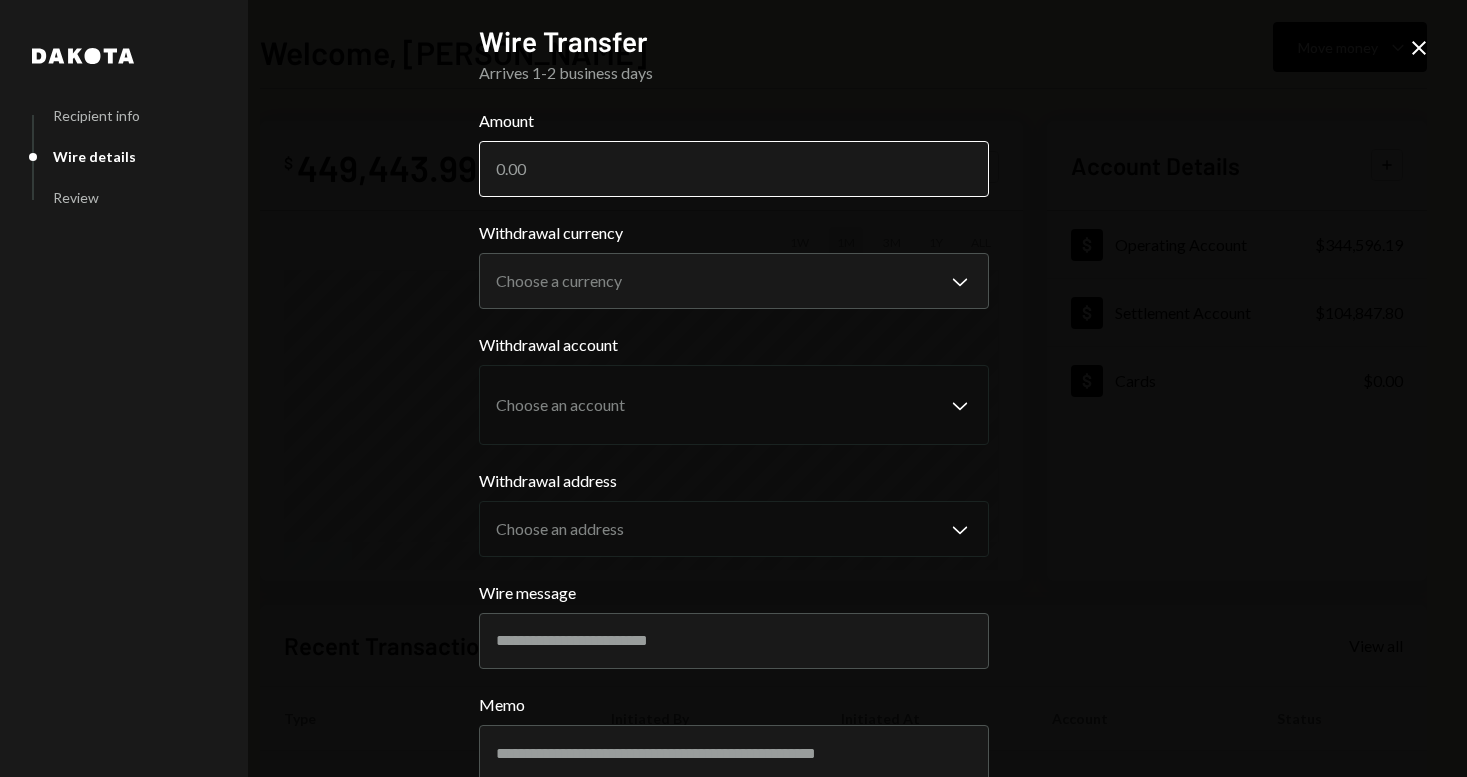 click on "Amount" at bounding box center (734, 169) 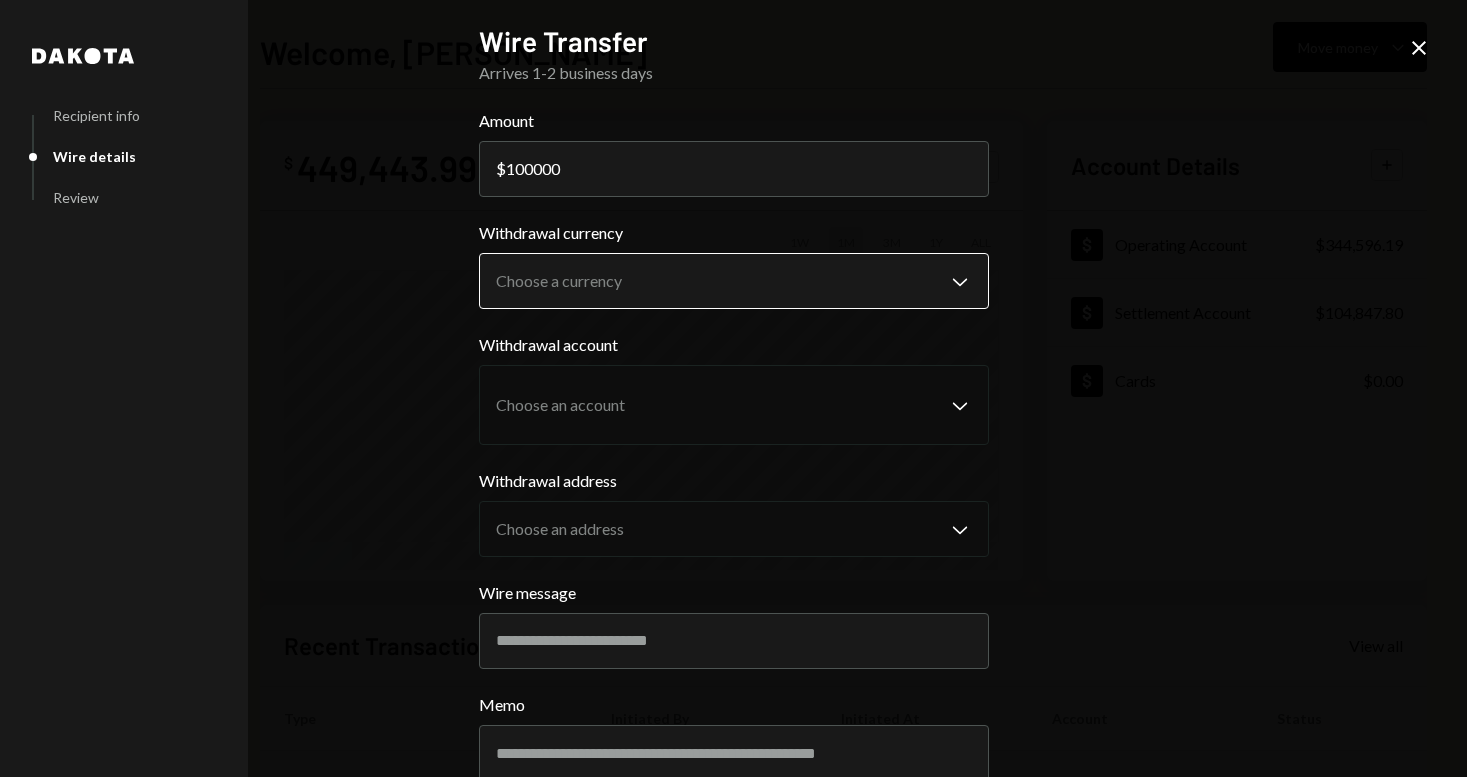 type on "100000" 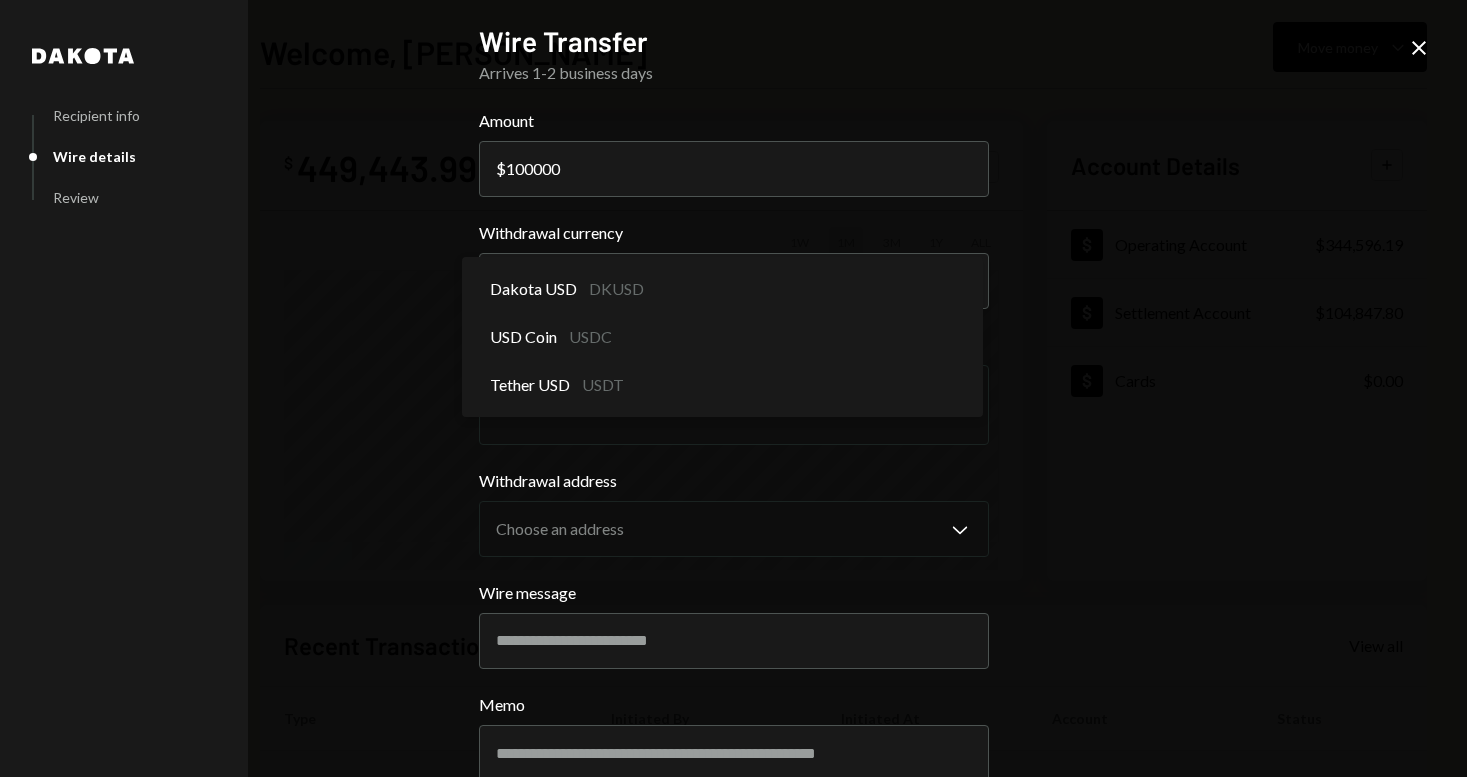 click on "V VTRADER LLC Caret Down Home Home Inbox Inbox Activities Transactions Accounts Accounts Caret Down Operating Account $344,596.19 Settlement Account $104,847.80 Cards $0.00 Dollar Rewards User Recipients Team Team Welcome, [PERSON_NAME] Move money Caret Down $ 449,443.99 Total Graph Accounts 1W 1M 3M 1Y ALL Account Details Plus Dollar Operating Account $344,596.19 Dollar Settlement Account $104,847.80 Dollar Cards $0.00 Recent Transactions View all Type Initiated By Initiated At Account Status Deposit 101,000  USDT 0x83C4...46627e Copy [DATE] 6:53 AM Settlement Account Completed Lending Reward 1.0083  USDC Operating Account [DATE] 2:00 AM Operating Account Completed Lending Reward 1.0339  USDC Operating Account [DATE] 1:00 AM Operating Account Completed Lending Reward 1.0180  USDC Operating Account [DATE] 12:00 AM Operating Account Completed Lending Reward 0.9980  USDC Operating Account [DATE] 12:00 AM Operating Account Completed /dashboard Dakota Recipient info Wire details Review Wire Transfer Amount $" at bounding box center (733, 388) 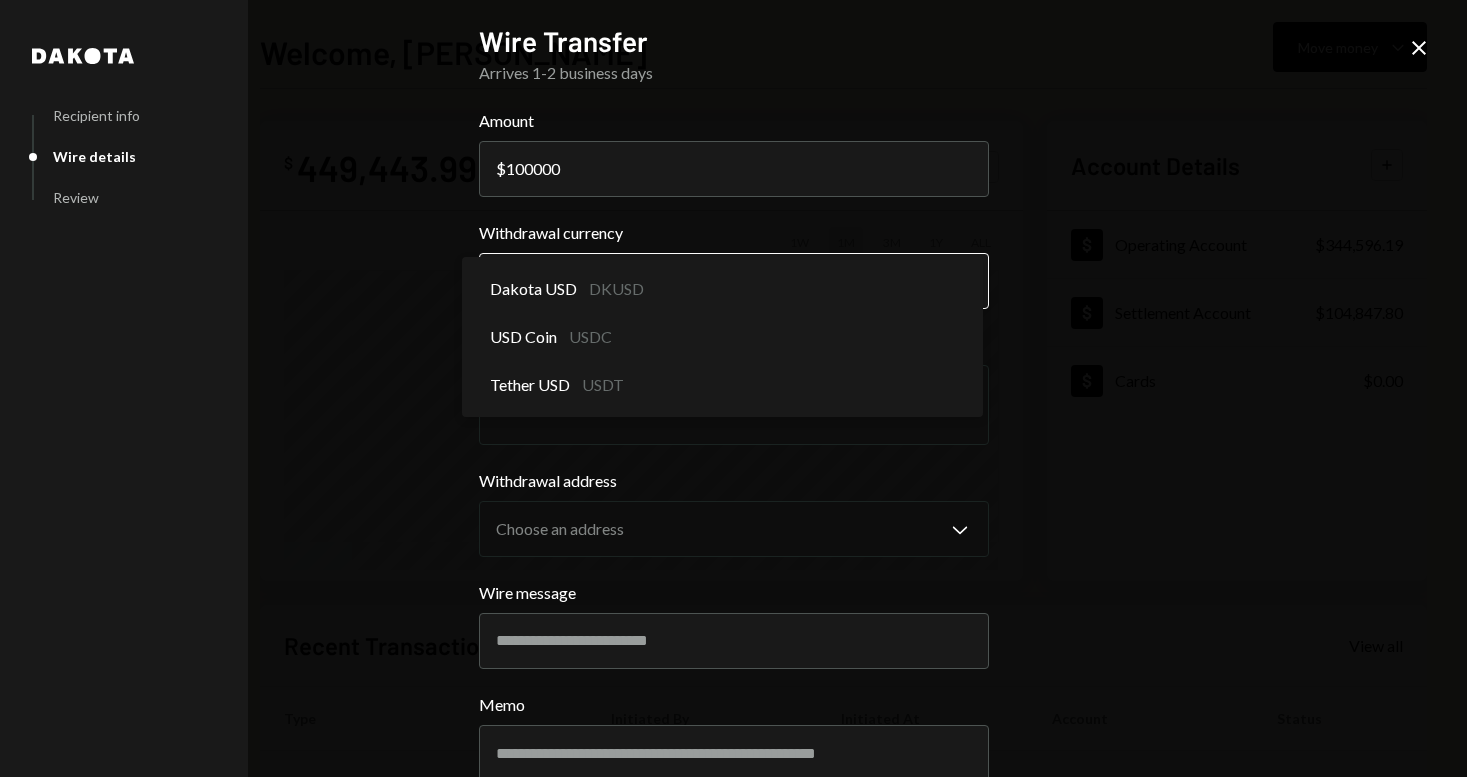 click on "V VTRADER LLC Caret Down Home Home Inbox Inbox Activities Transactions Accounts Accounts Caret Down Operating Account $344,596.19 Settlement Account $104,847.80 Cards $0.00 Dollar Rewards User Recipients Team Team Welcome, [PERSON_NAME] Move money Caret Down $ 449,443.99 Total Graph Accounts 1W 1M 3M 1Y ALL Account Details Plus Dollar Operating Account $344,596.19 Dollar Settlement Account $104,847.80 Dollar Cards $0.00 Recent Transactions View all Type Initiated By Initiated At Account Status Deposit 101,000  USDT 0x83C4...46627e Copy [DATE] 6:53 AM Settlement Account Completed Lending Reward 1.0083  USDC Operating Account [DATE] 2:00 AM Operating Account Completed Lending Reward 1.0339  USDC Operating Account [DATE] 1:00 AM Operating Account Completed Lending Reward 1.0180  USDC Operating Account [DATE] 12:00 AM Operating Account Completed Lending Reward 0.9980  USDC Operating Account [DATE] 12:00 AM Operating Account Completed /dashboard Dakota Recipient info Wire details Review Wire Transfer Amount $" at bounding box center [733, 388] 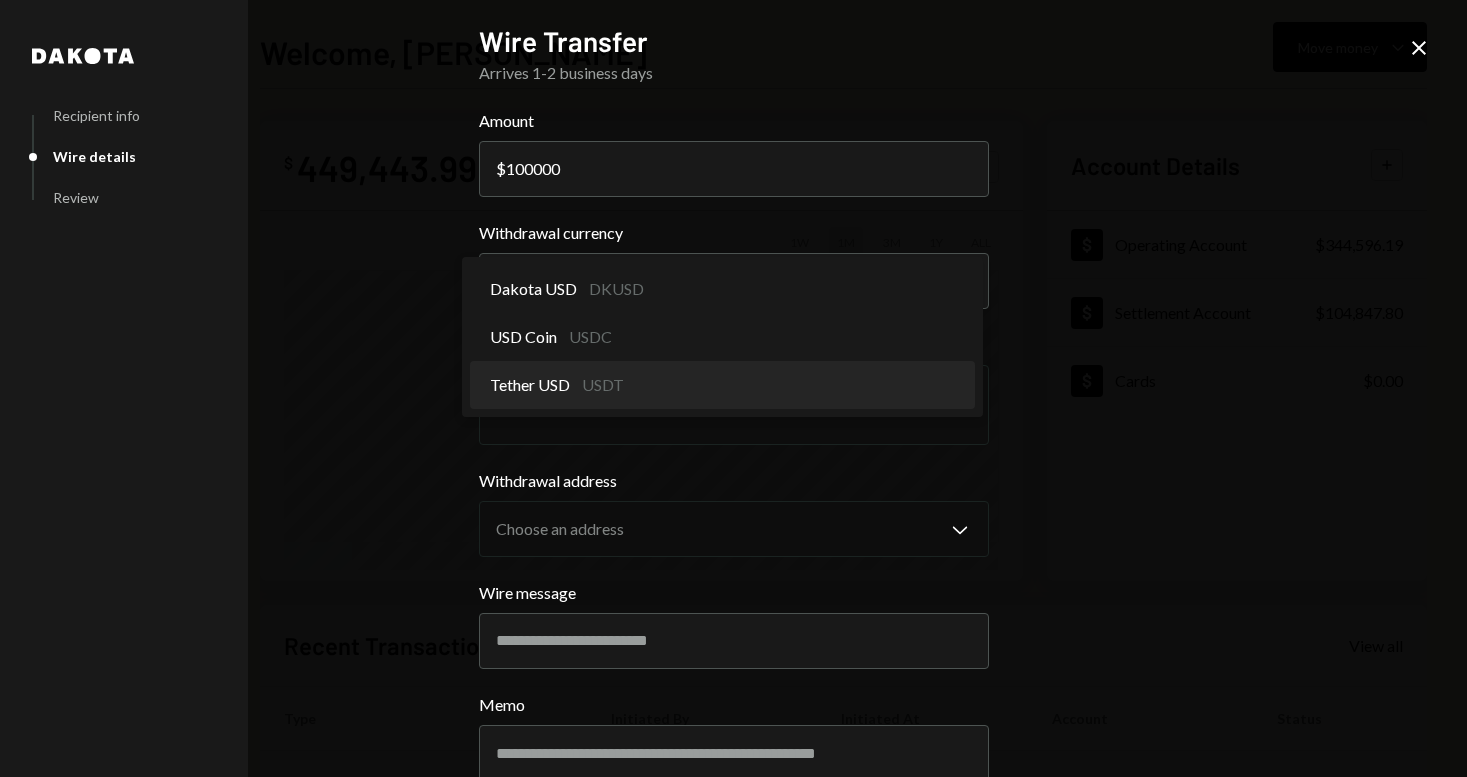 select on "****" 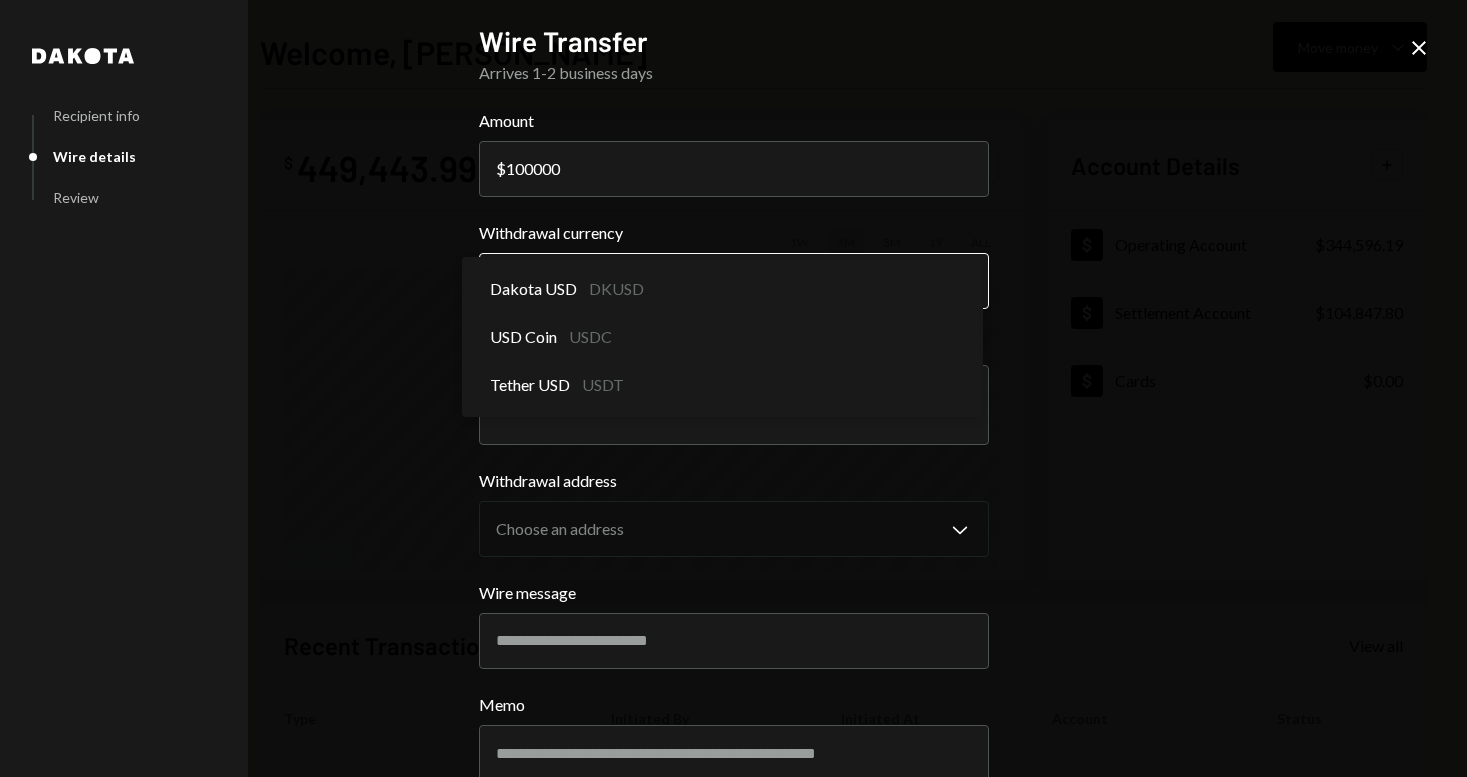click on "V VTRADER LLC Caret Down Home Home Inbox Inbox Activities Transactions Accounts Accounts Caret Down Operating Account $344,596.19 Settlement Account $104,847.80 Cards $0.00 Dollar Rewards User Recipients Team Team Welcome, [PERSON_NAME] Move money Caret Down $ 449,443.99 Total Graph Accounts 1W 1M 3M 1Y ALL Account Details Plus Dollar Operating Account $344,596.19 Dollar Settlement Account $104,847.80 Dollar Cards $0.00 Recent Transactions View all Type Initiated By Initiated At Account Status Deposit 101,000  USDT 0x83C4...46627e Copy [DATE] 6:53 AM Settlement Account Completed Lending Reward 1.0083  USDC Operating Account [DATE] 2:00 AM Operating Account Completed Lending Reward 1.0339  USDC Operating Account [DATE] 1:00 AM Operating Account Completed Lending Reward 1.0180  USDC Operating Account [DATE] 12:00 AM Operating Account Completed Lending Reward 0.9980  USDC Operating Account [DATE] 12:00 AM Operating Account Completed /dashboard Dakota Recipient info Wire details Review Wire Transfer Amount $" at bounding box center (733, 388) 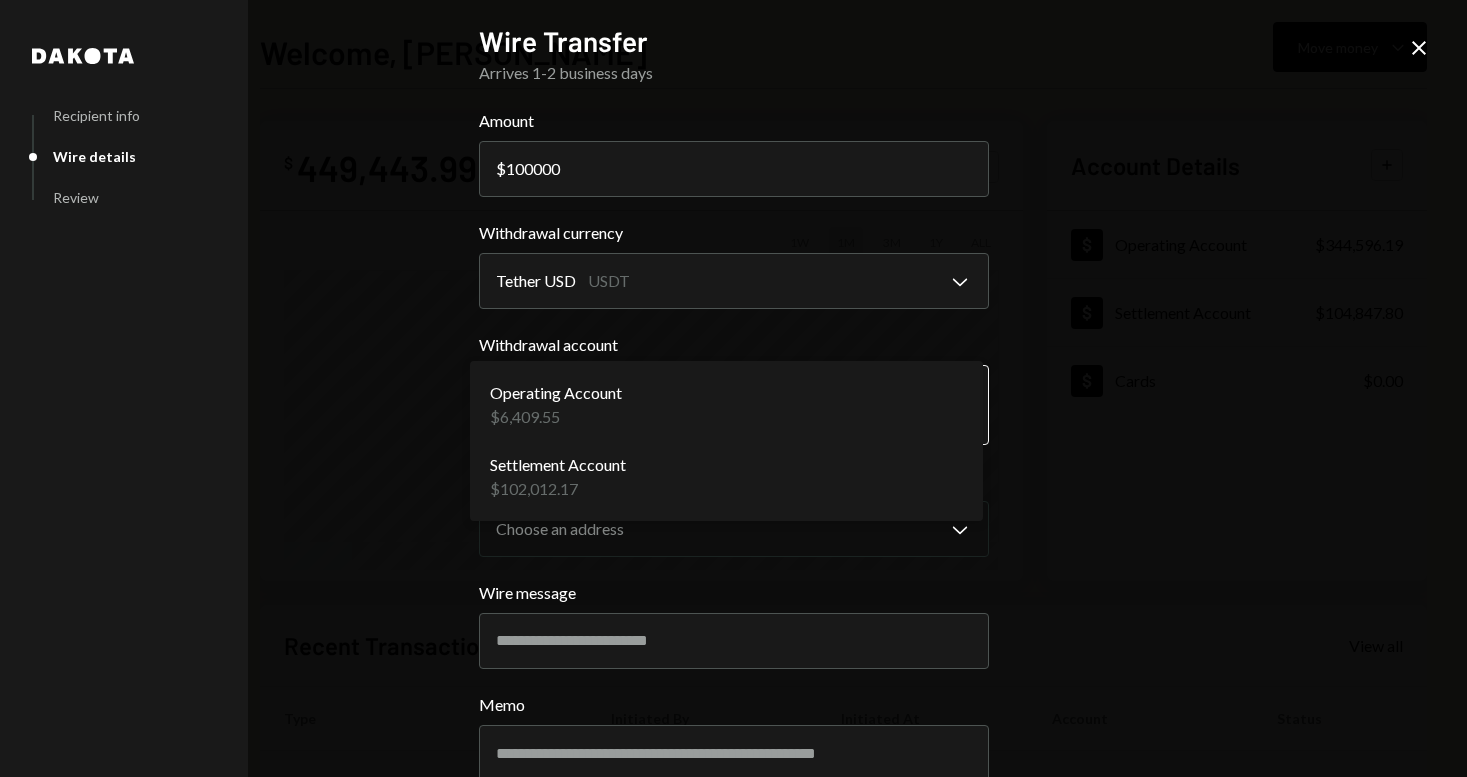 click on "V VTRADER LLC Caret Down Home Home Inbox Inbox Activities Transactions Accounts Accounts Caret Down Operating Account $344,596.19 Settlement Account $104,847.80 Cards $0.00 Dollar Rewards User Recipients Team Team Welcome, [PERSON_NAME] Move money Caret Down $ 449,443.99 Total Graph Accounts 1W 1M 3M 1Y ALL Account Details Plus Dollar Operating Account $344,596.19 Dollar Settlement Account $104,847.80 Dollar Cards $0.00 Recent Transactions View all Type Initiated By Initiated At Account Status Deposit 101,000  USDT 0x83C4...46627e Copy [DATE] 6:53 AM Settlement Account Completed Lending Reward 1.0083  USDC Operating Account [DATE] 2:00 AM Operating Account Completed Lending Reward 1.0339  USDC Operating Account [DATE] 1:00 AM Operating Account Completed Lending Reward 1.0180  USDC Operating Account [DATE] 12:00 AM Operating Account Completed Lending Reward 0.9980  USDC Operating Account [DATE] 12:00 AM Operating Account Completed /dashboard Dakota Recipient info Wire details Review Wire Transfer Amount $" at bounding box center (733, 388) 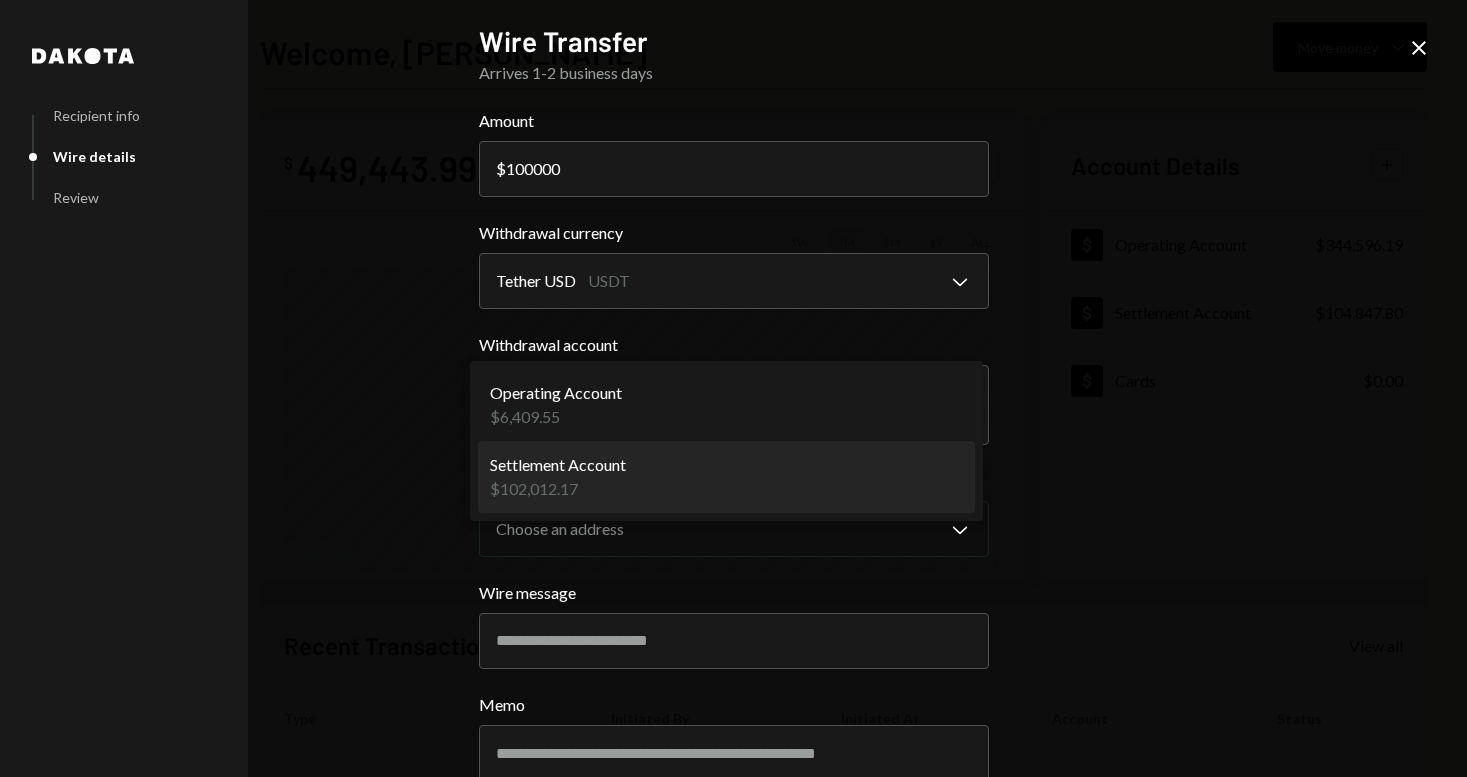 select on "**********" 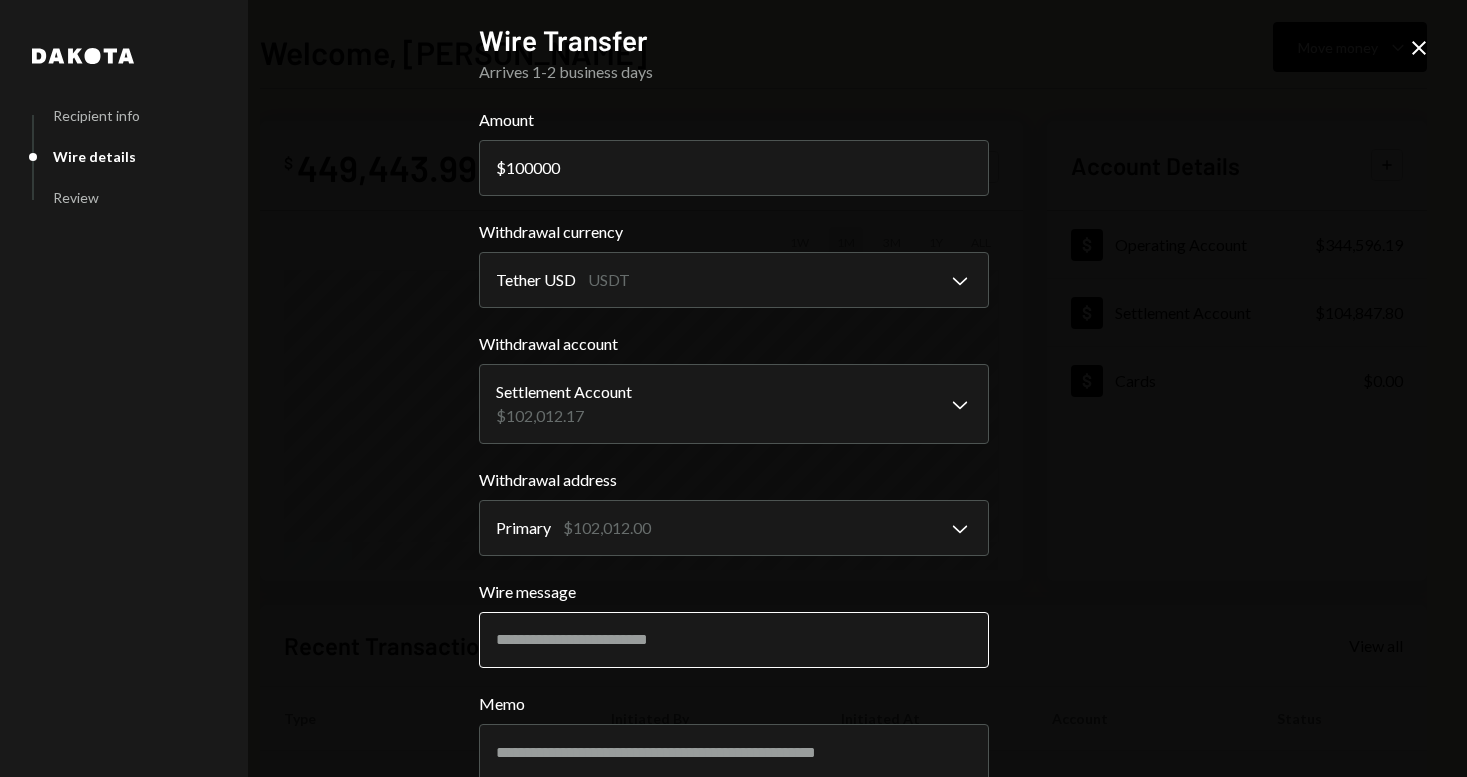 scroll, scrollTop: 0, scrollLeft: 0, axis: both 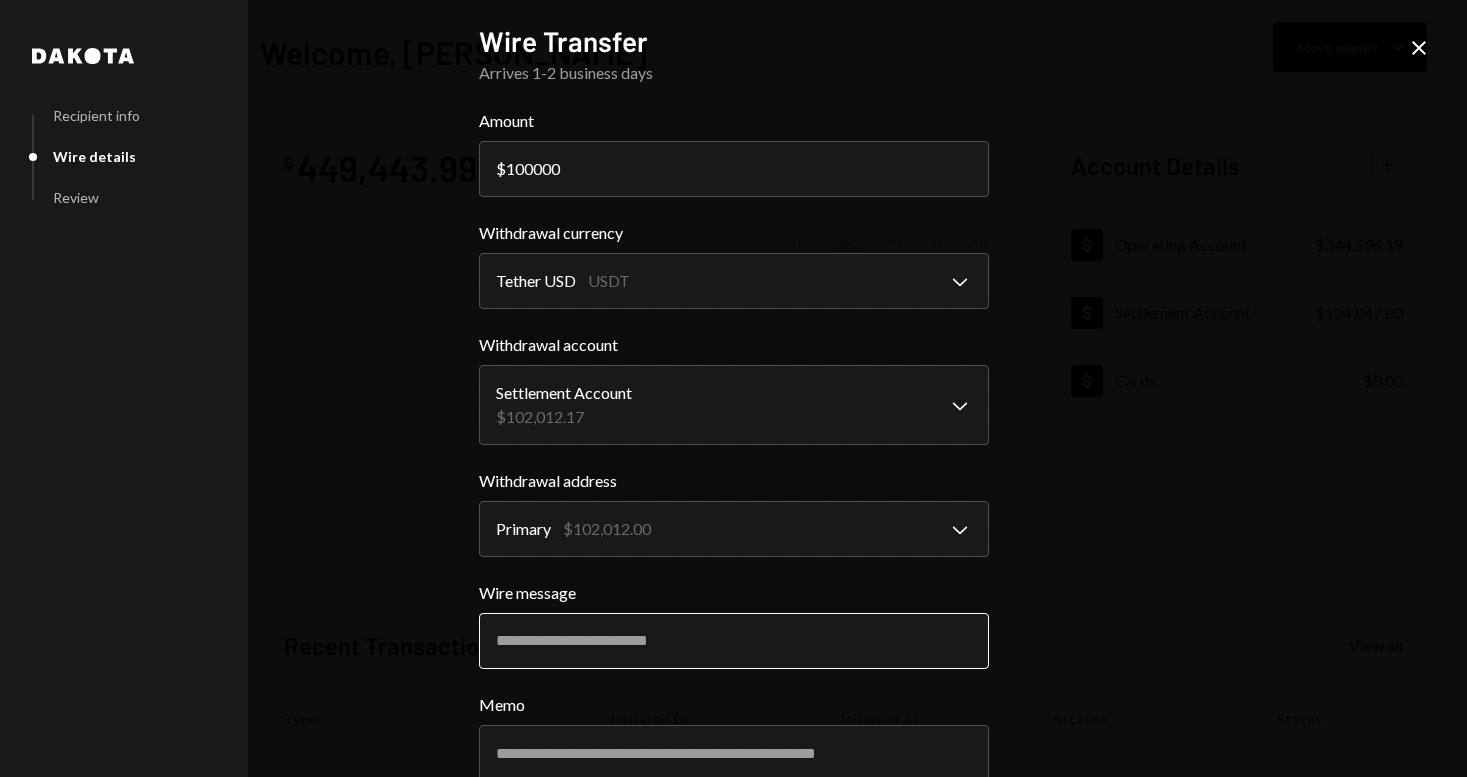 click on "Wire message" at bounding box center [734, 641] 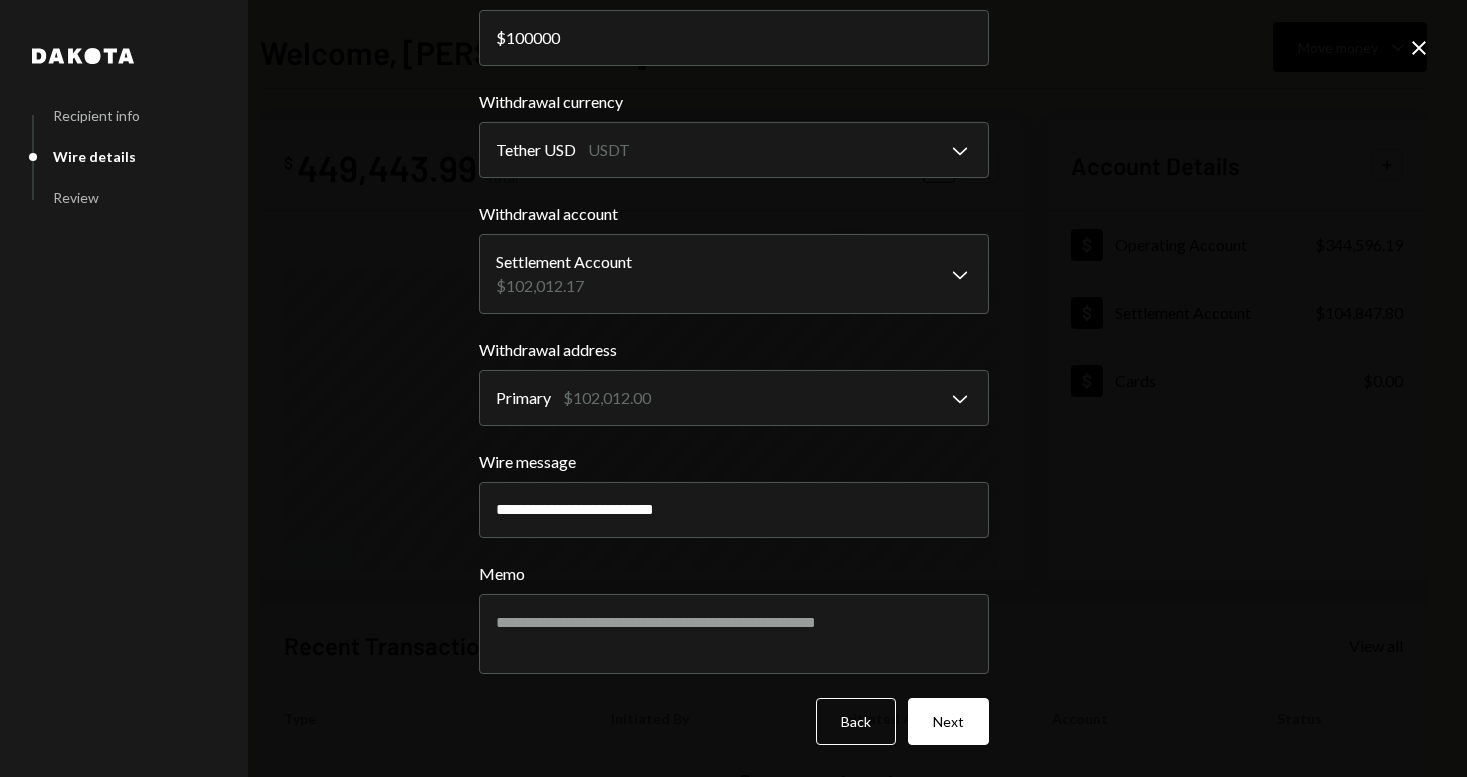 scroll, scrollTop: 124, scrollLeft: 0, axis: vertical 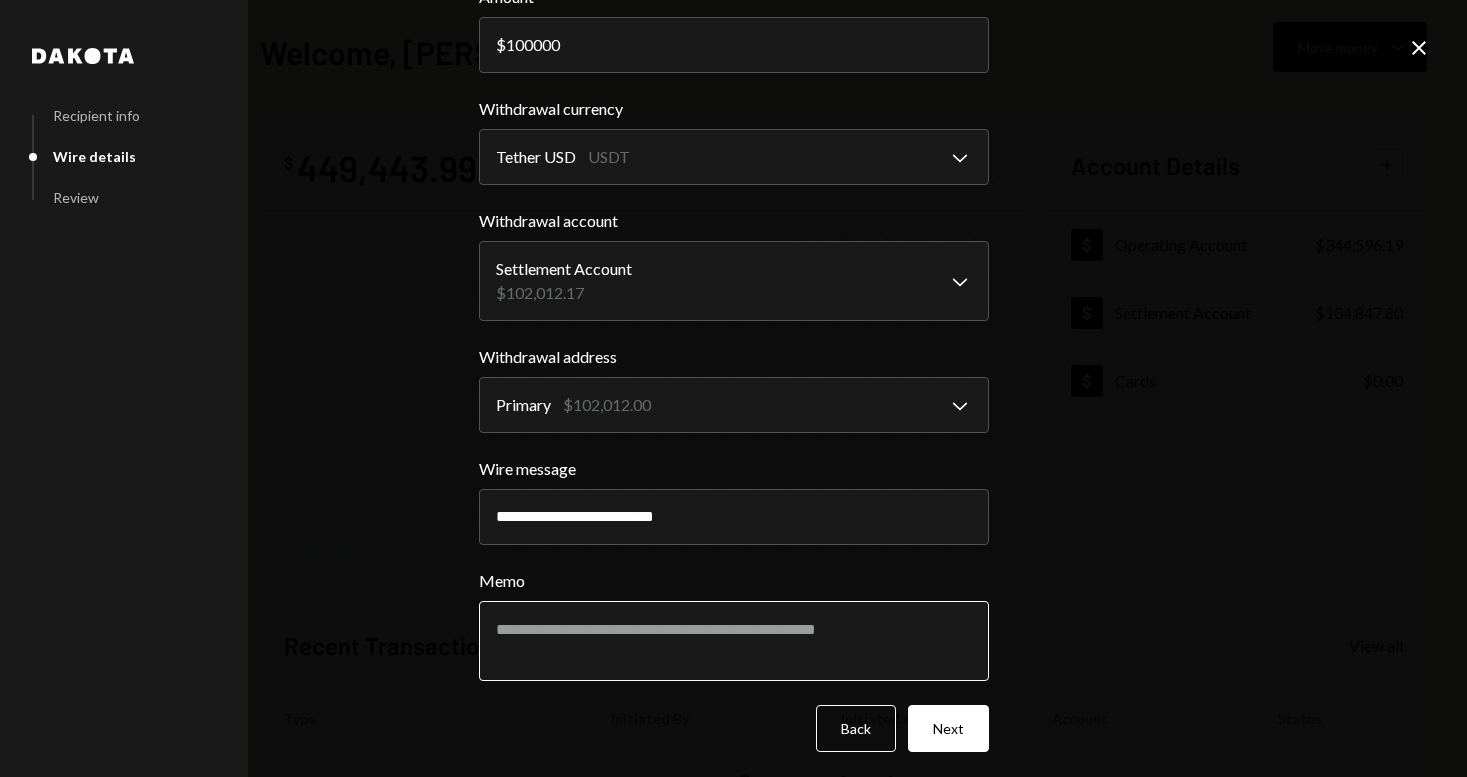 click on "Memo" at bounding box center (734, 641) 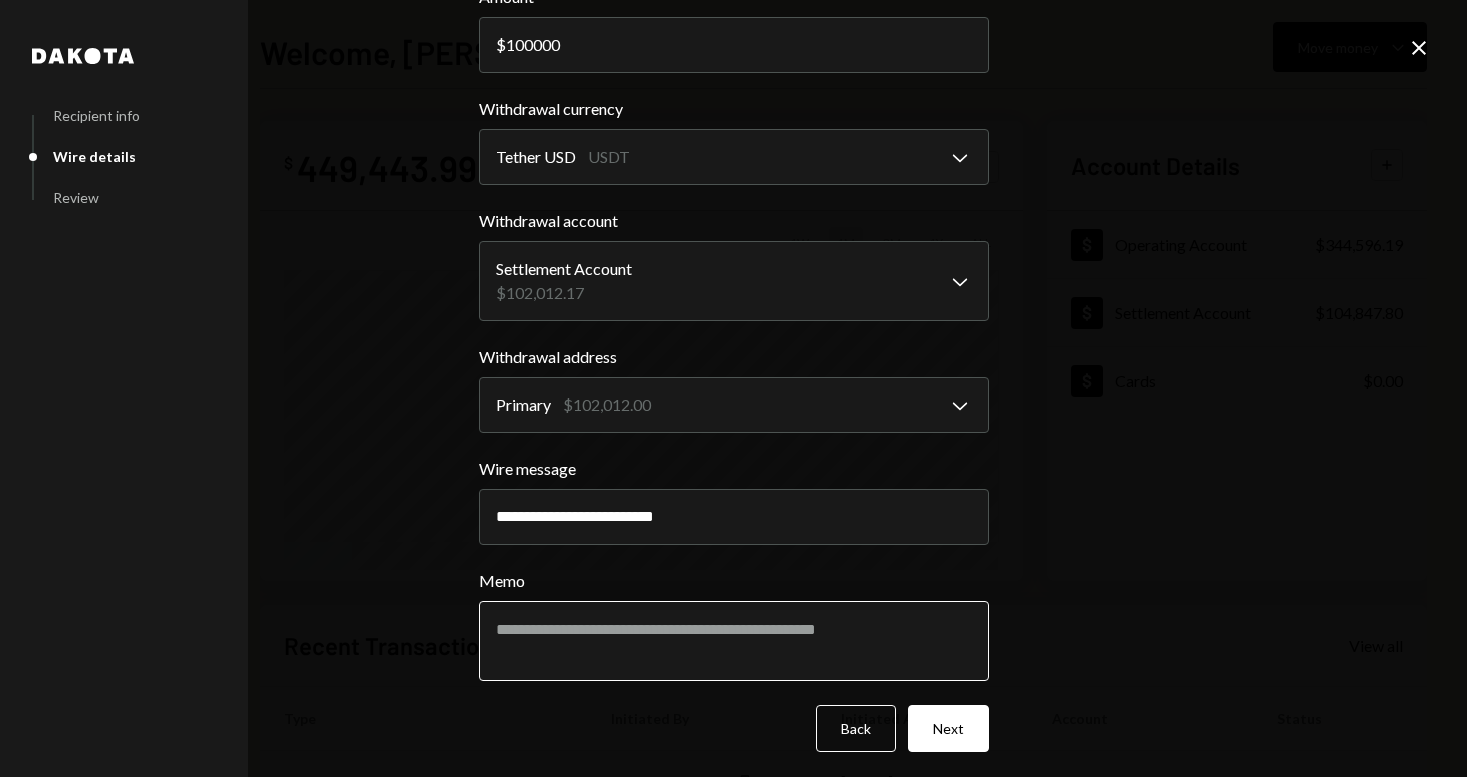 scroll, scrollTop: 0, scrollLeft: 0, axis: both 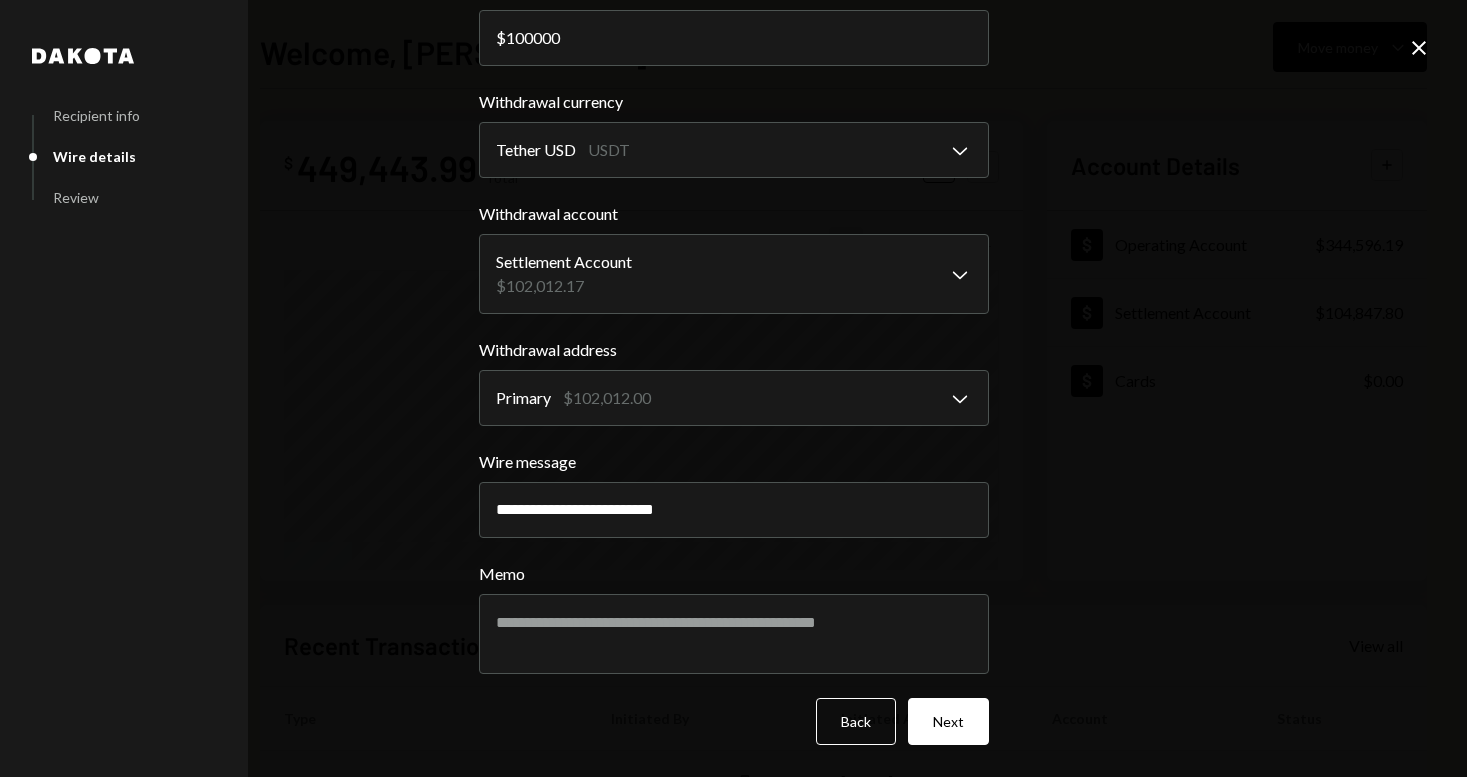 drag, startPoint x: 671, startPoint y: 508, endPoint x: 436, endPoint y: 479, distance: 236.78261 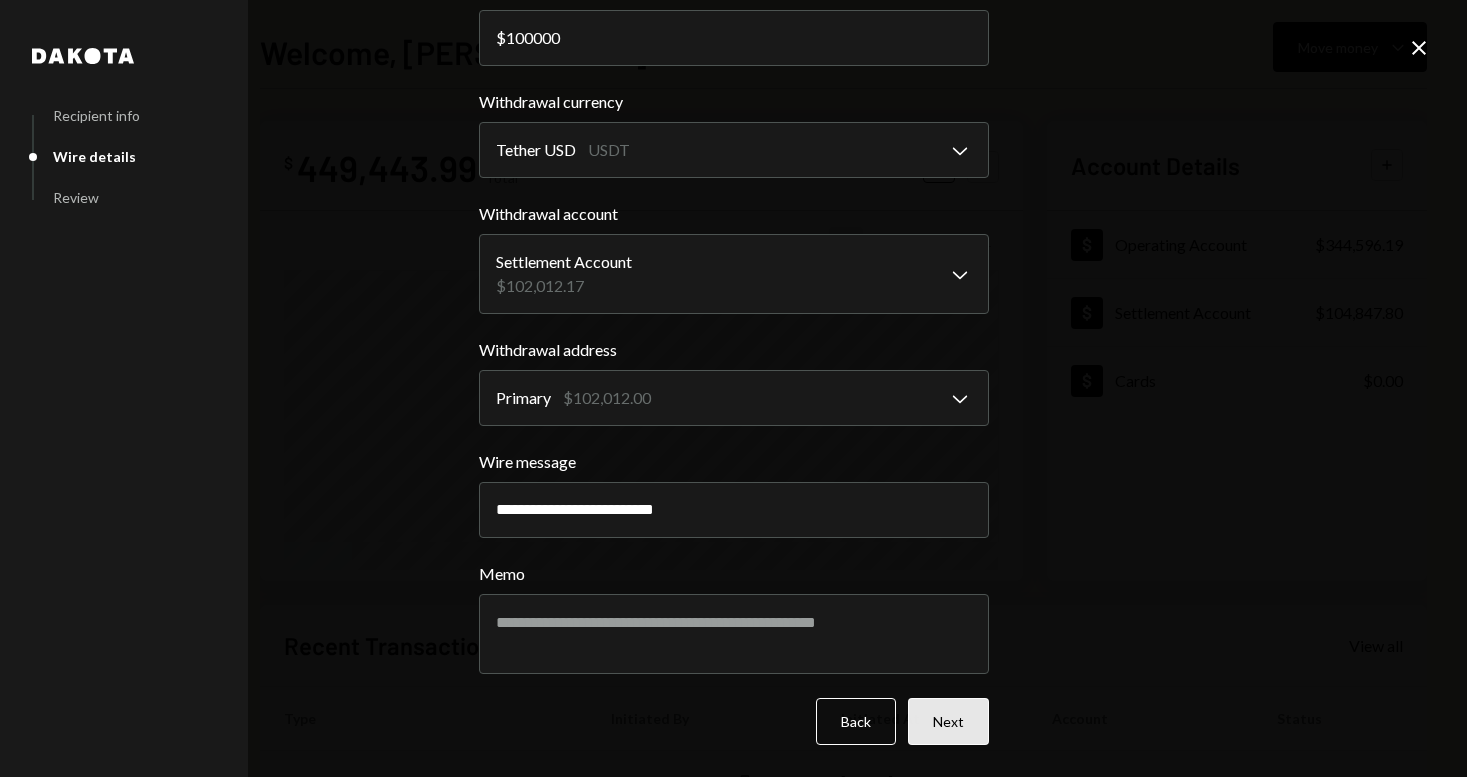 type on "**********" 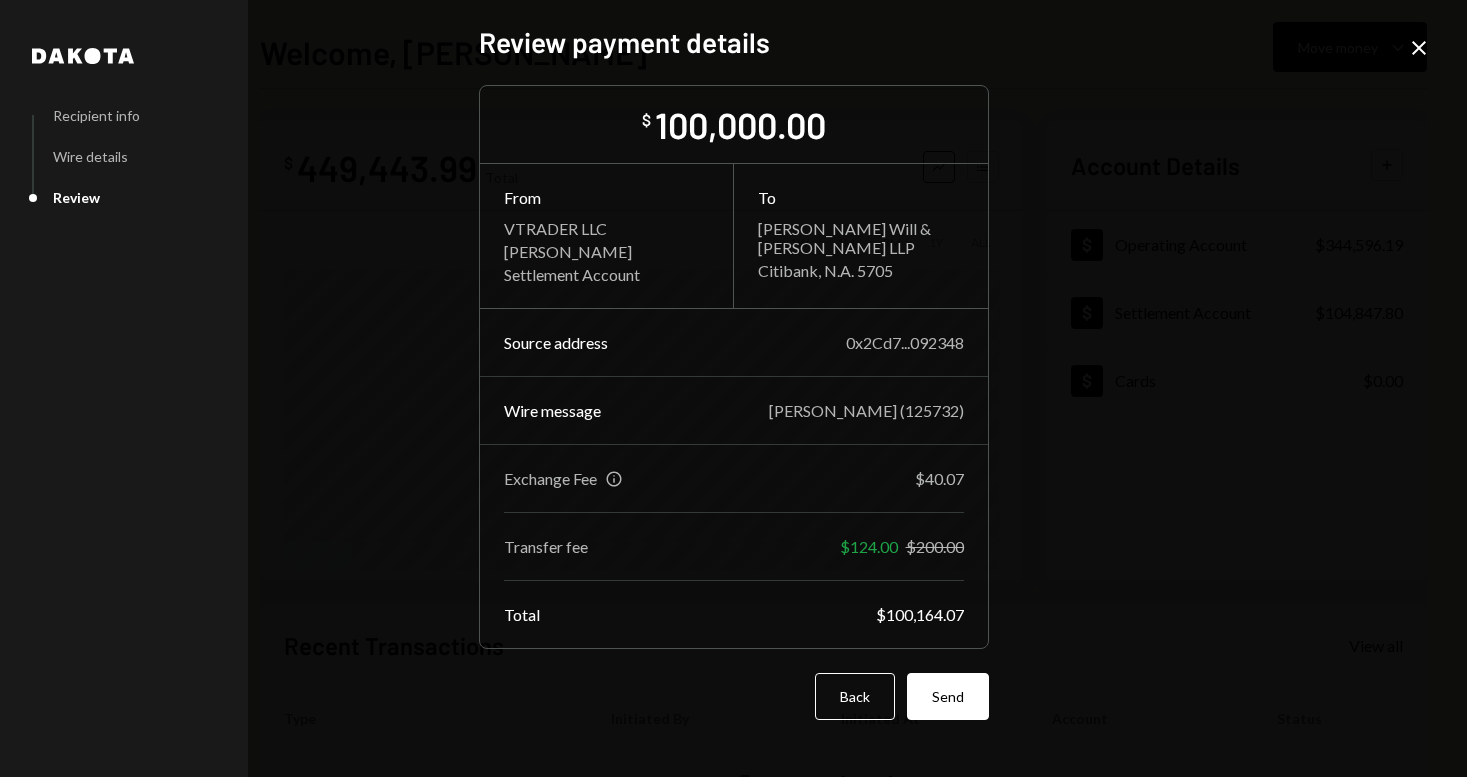 scroll, scrollTop: 0, scrollLeft: 0, axis: both 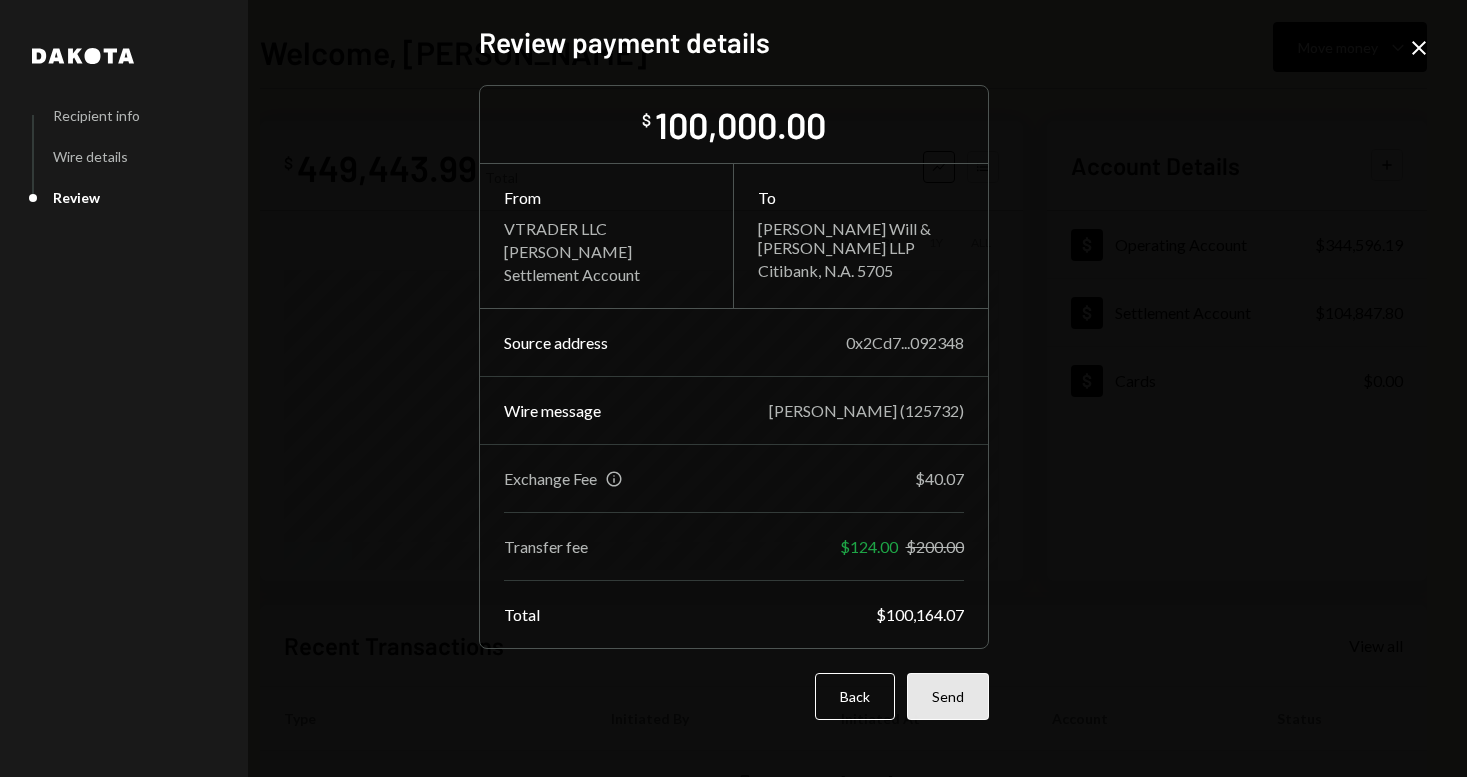 click on "Send" at bounding box center (948, 696) 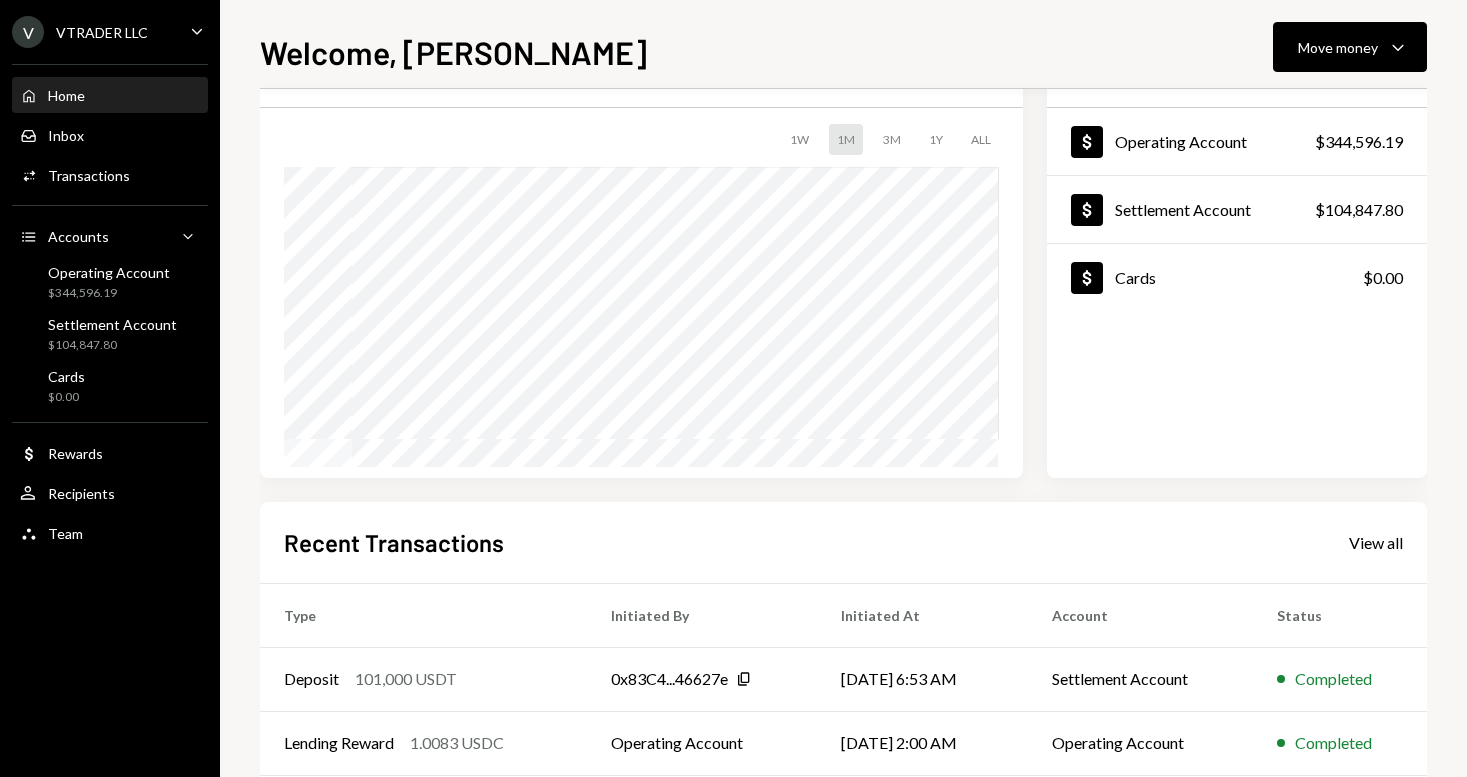 scroll, scrollTop: 0, scrollLeft: 0, axis: both 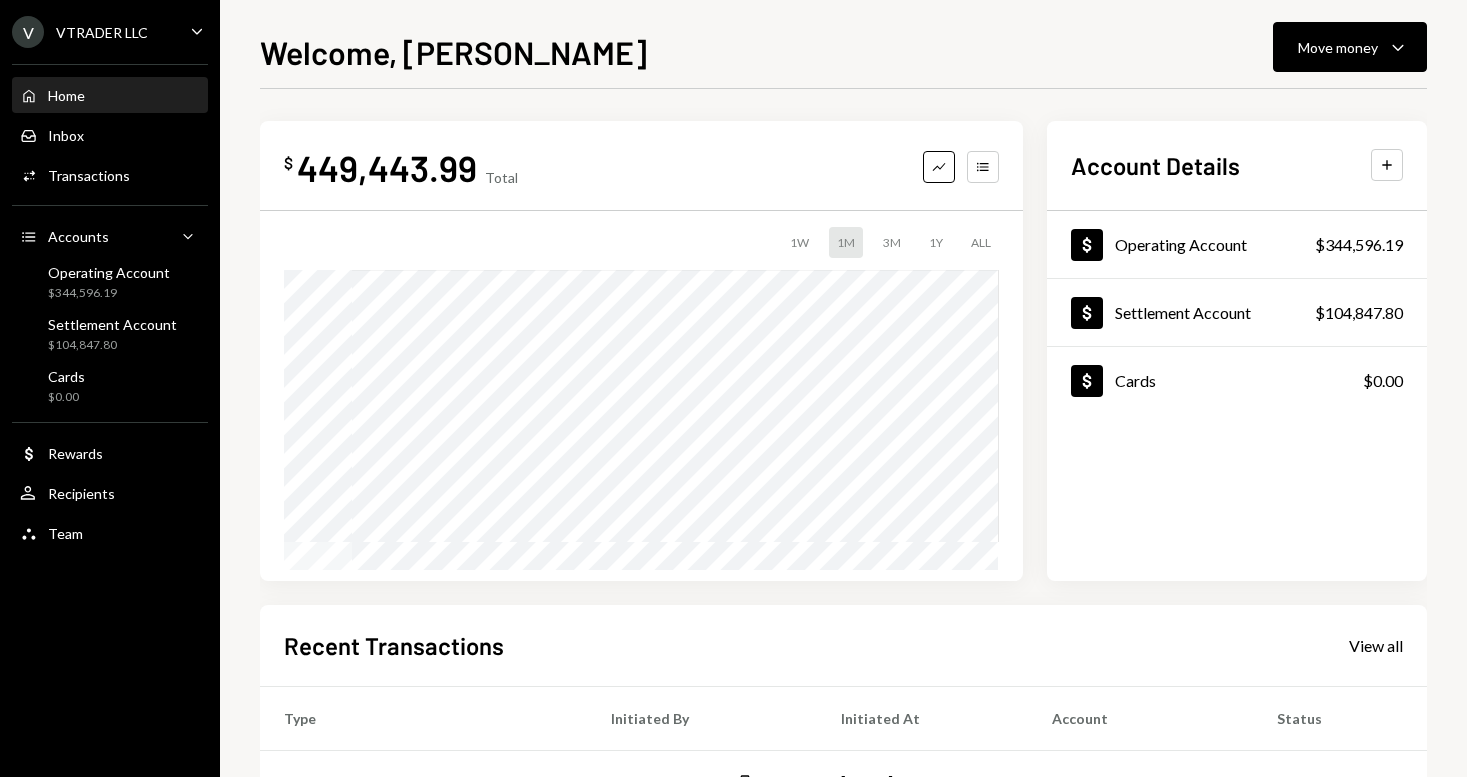 click on "Home Home" at bounding box center (110, 96) 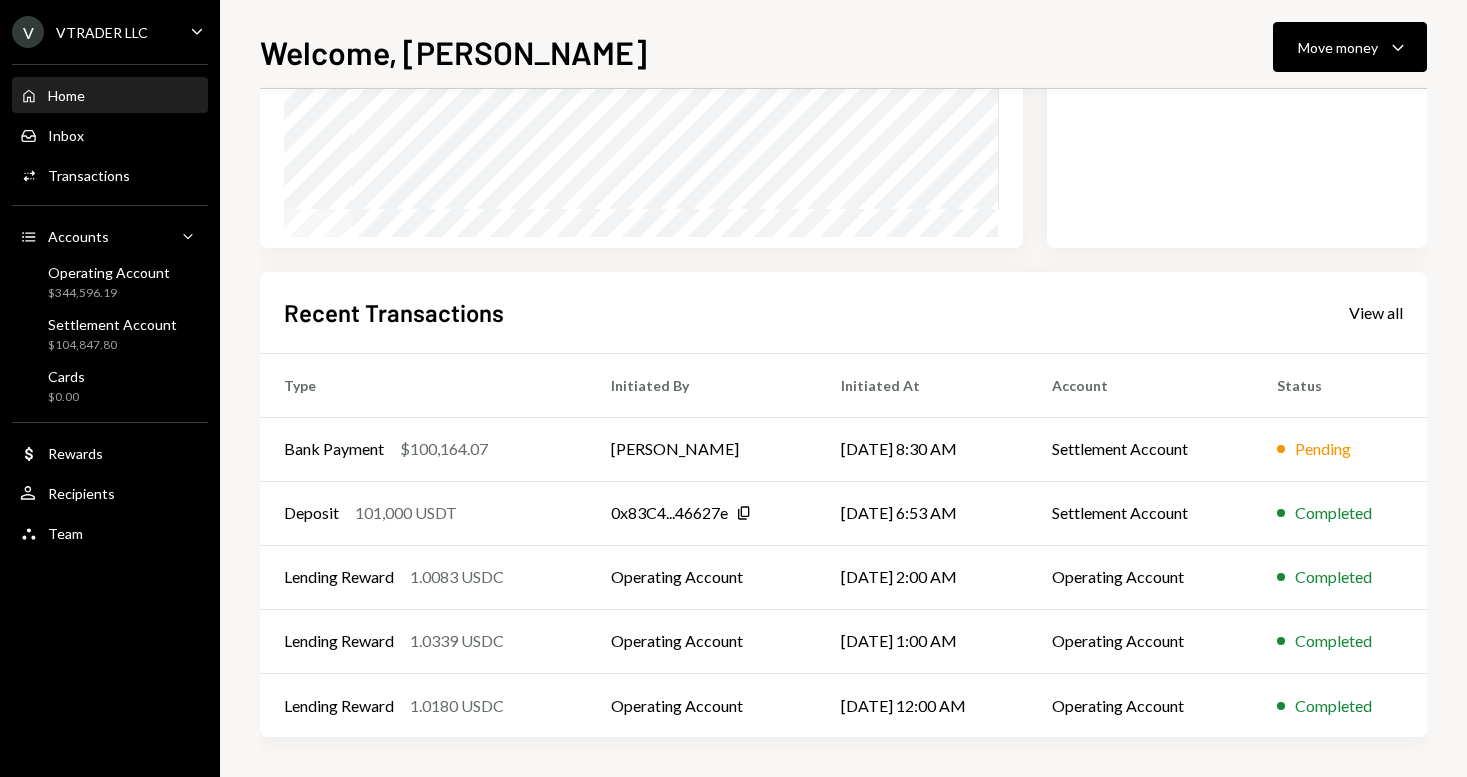 scroll, scrollTop: 0, scrollLeft: 0, axis: both 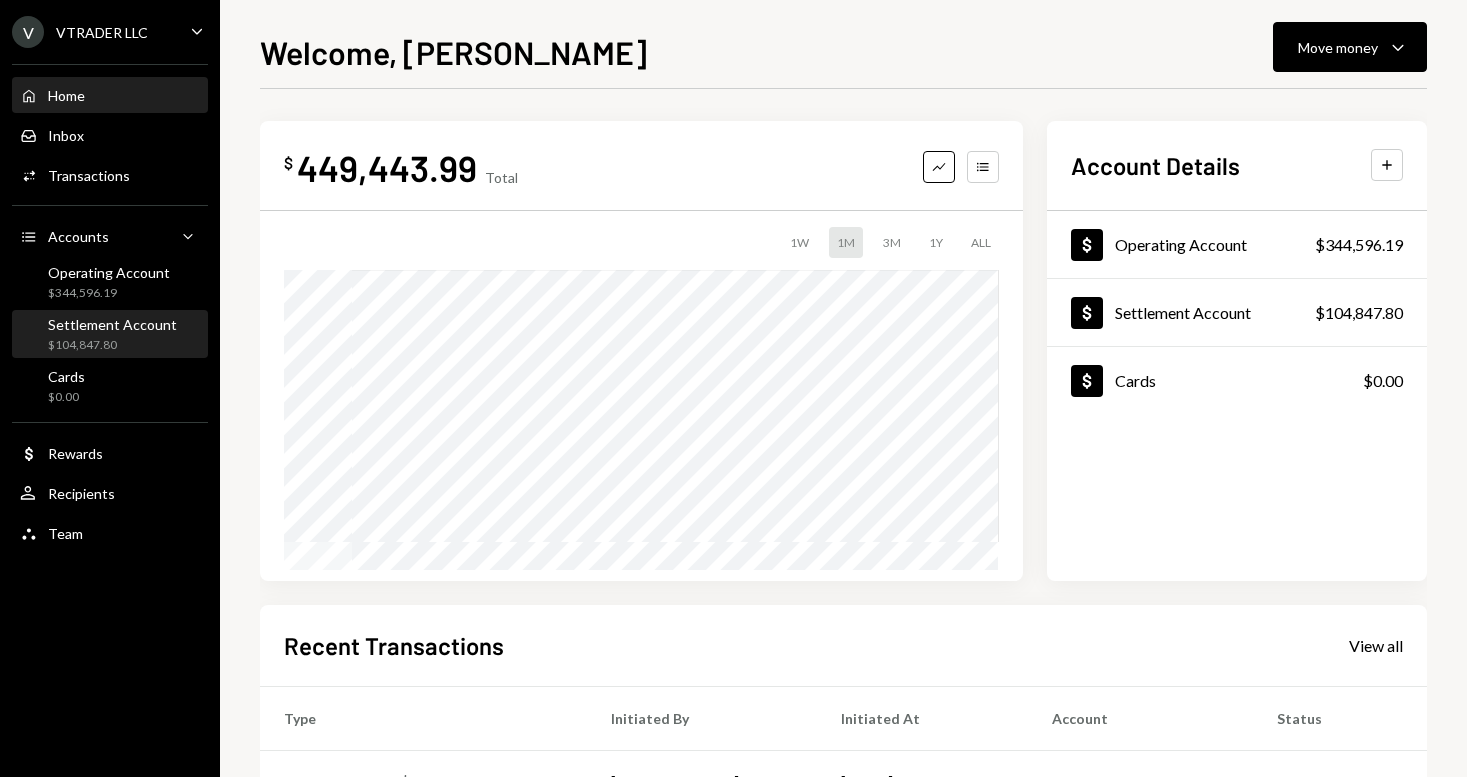 click on "Settlement Account $104,847.80" at bounding box center (110, 334) 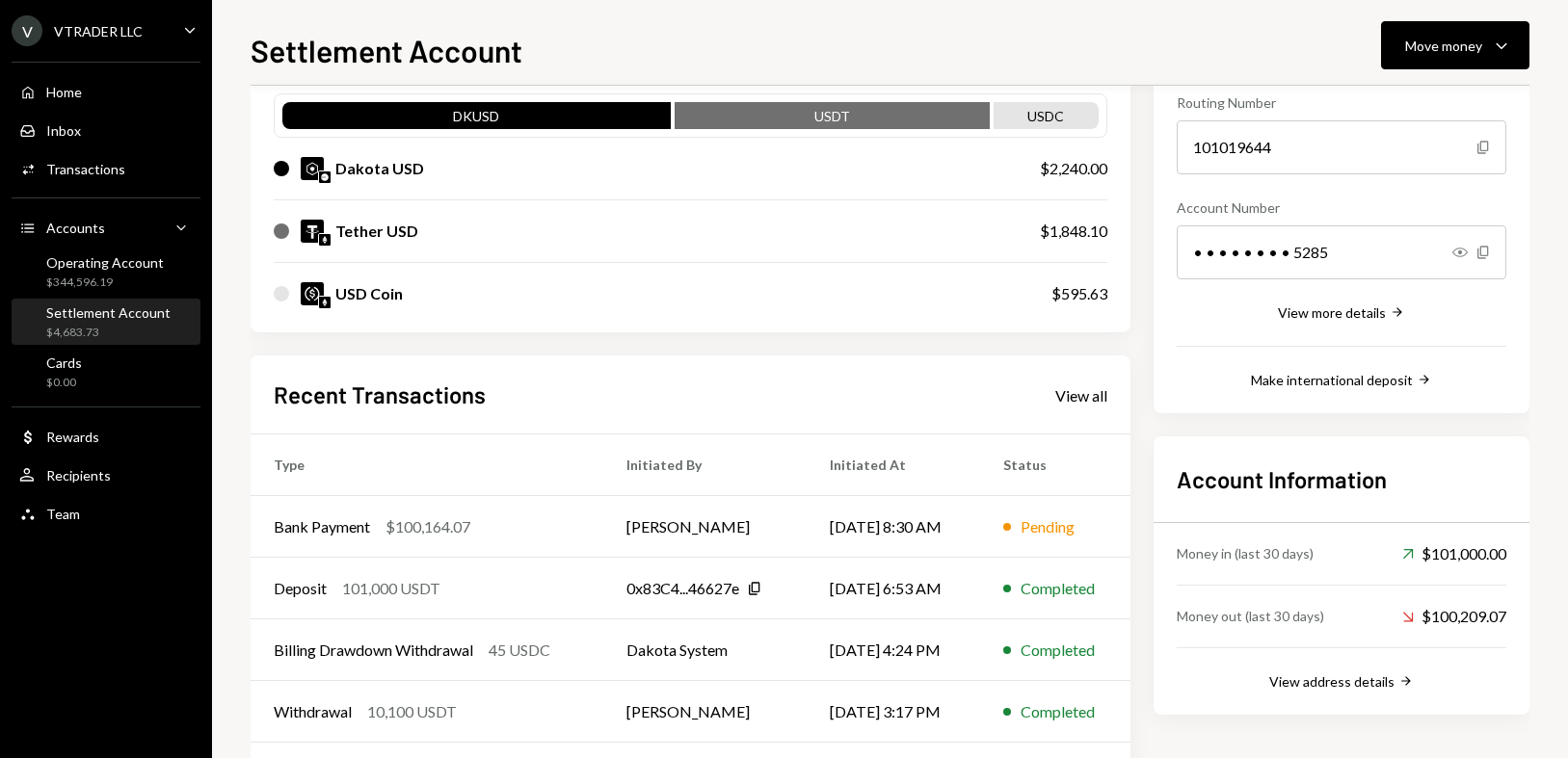 scroll, scrollTop: 206, scrollLeft: 0, axis: vertical 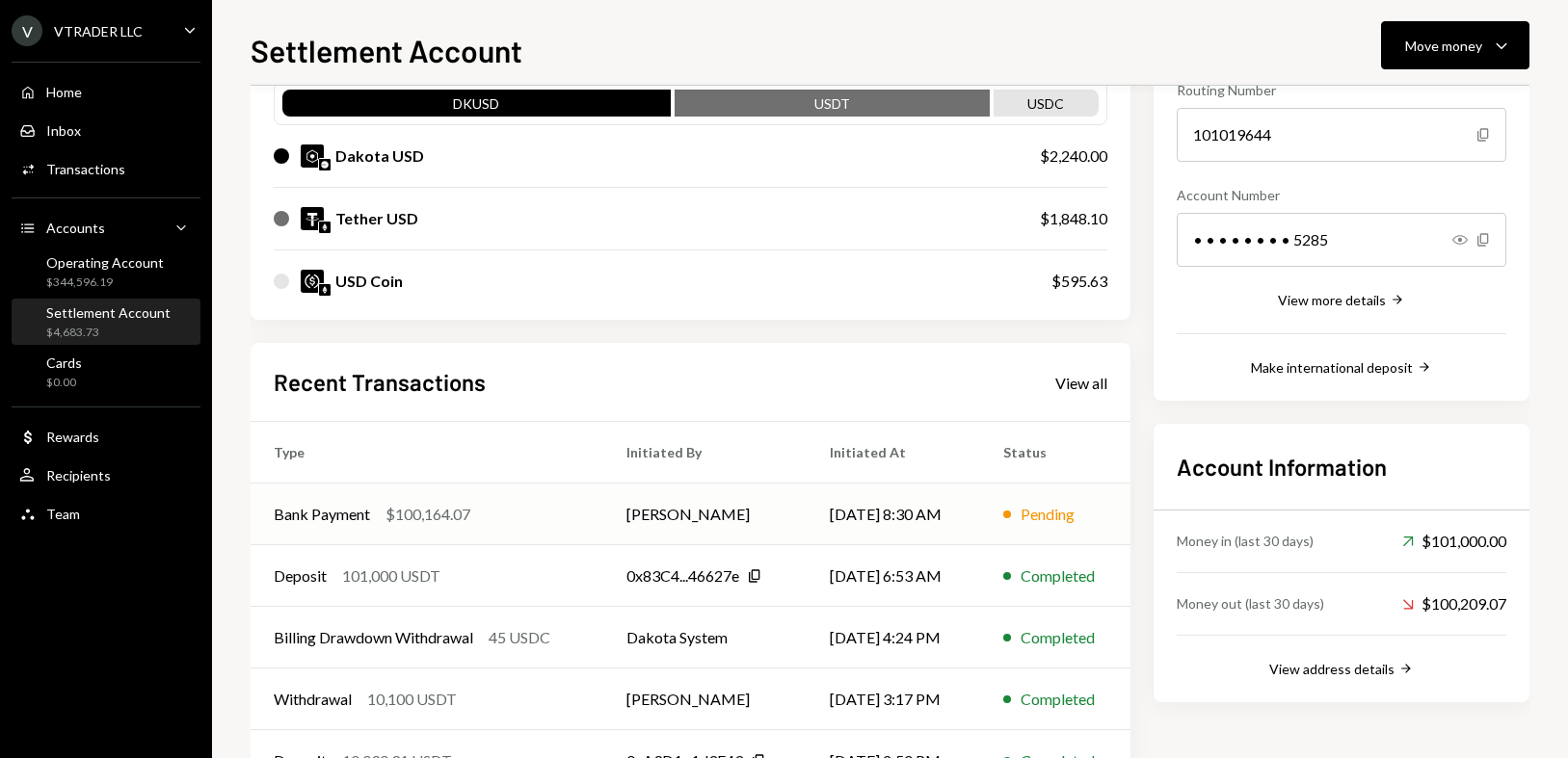 click on "Bank Payment $100,164.07" at bounding box center [427, 514] 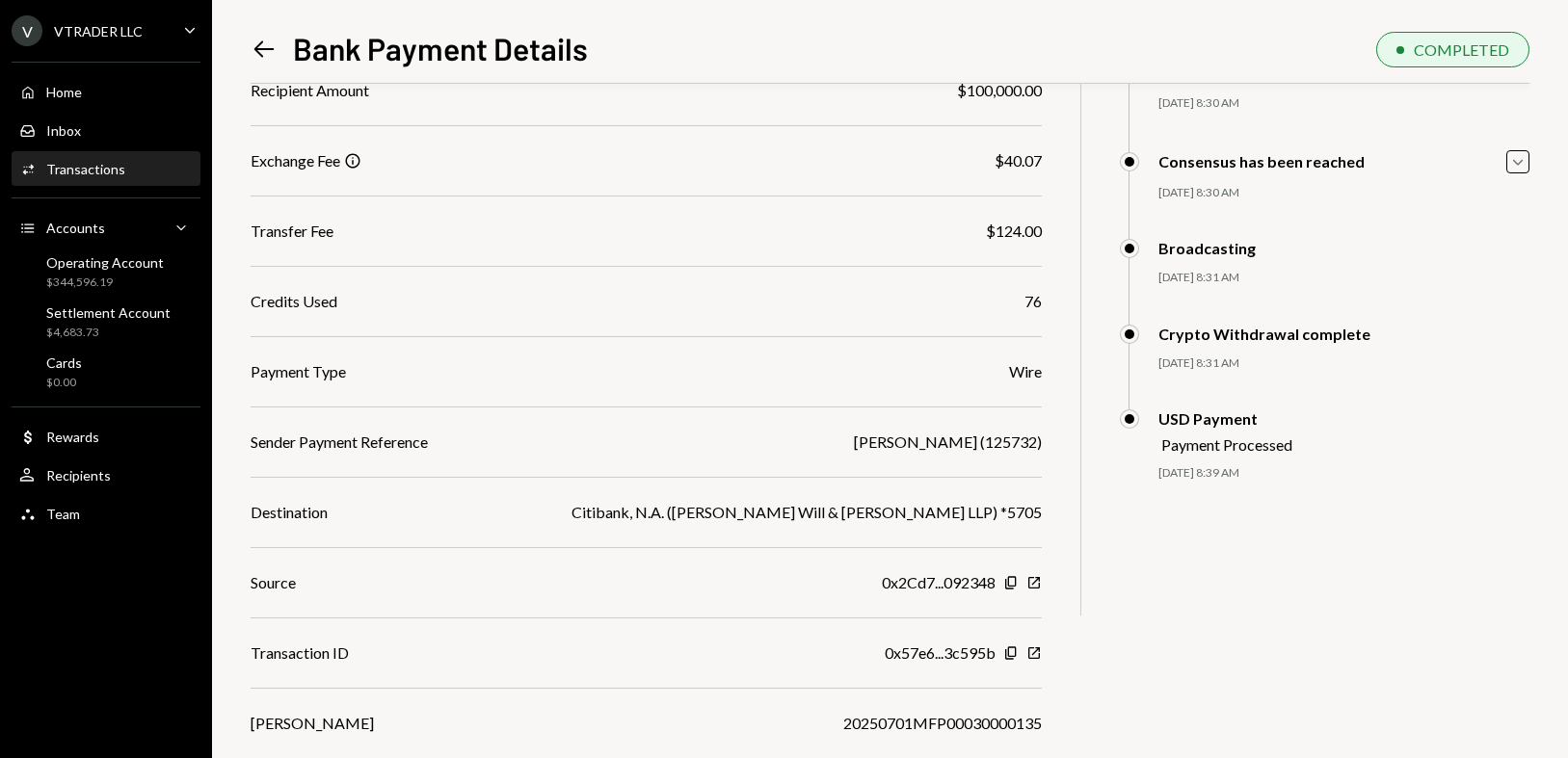 scroll, scrollTop: 274, scrollLeft: 0, axis: vertical 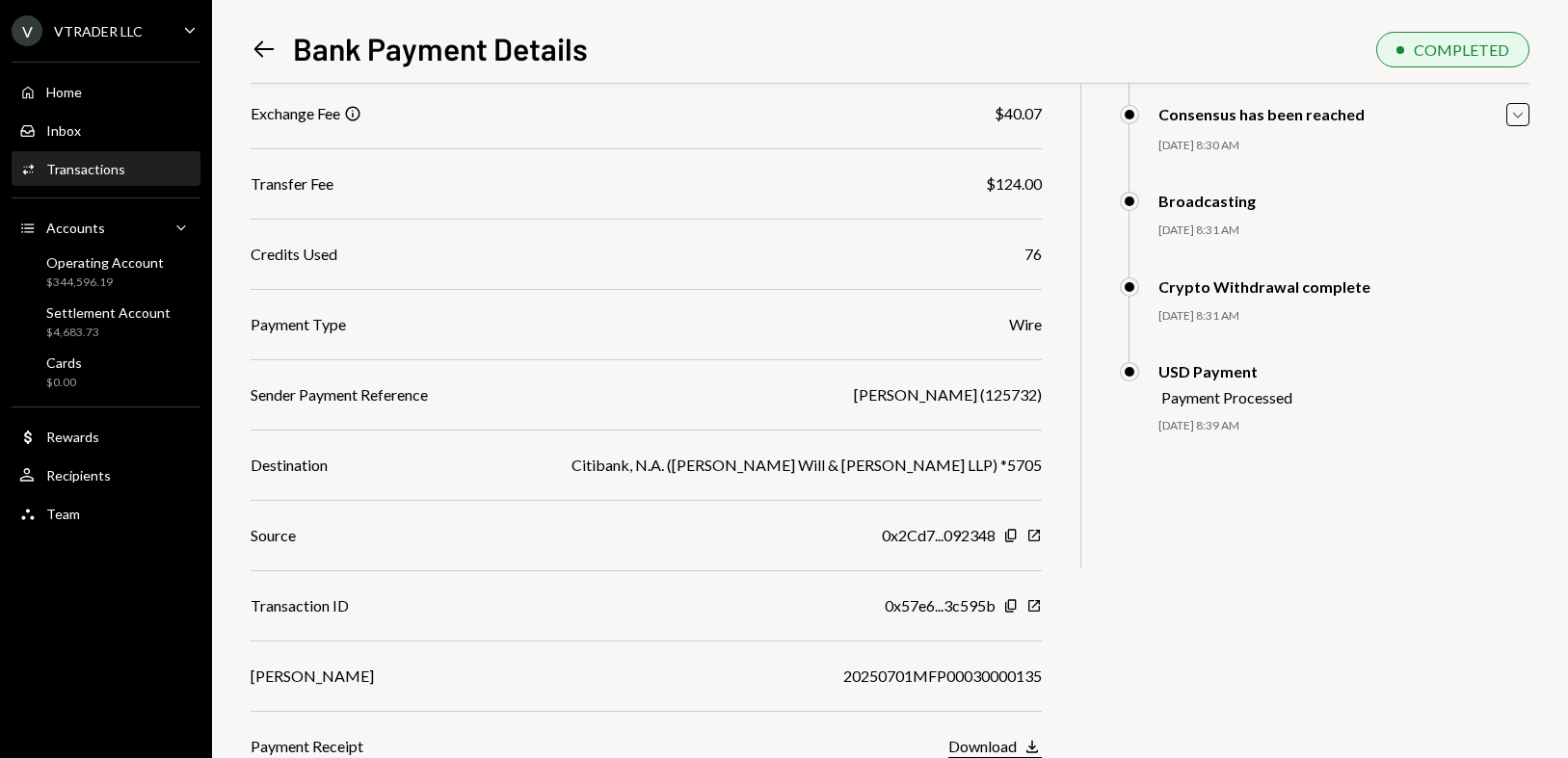 click on "Download" 